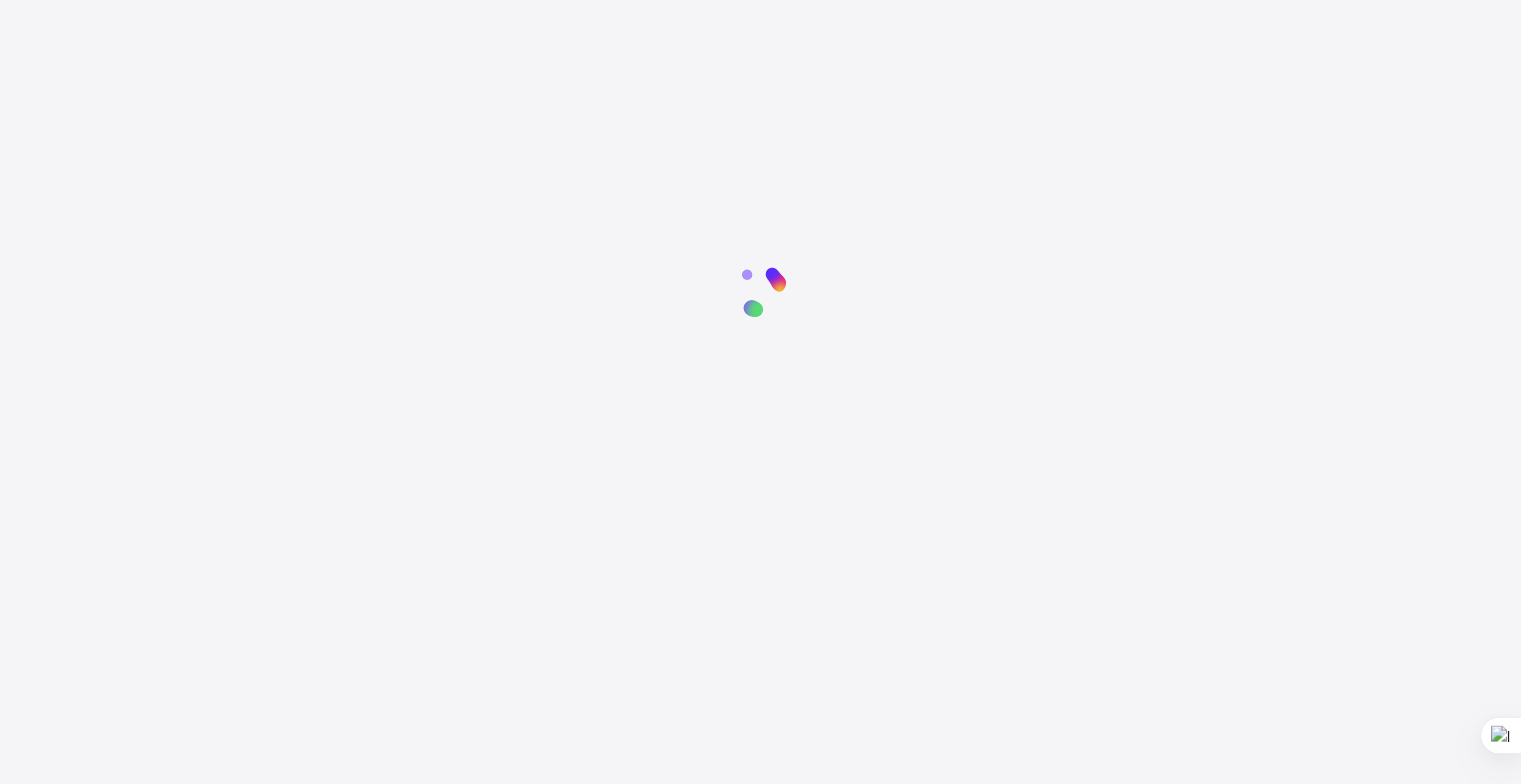 scroll, scrollTop: 0, scrollLeft: 0, axis: both 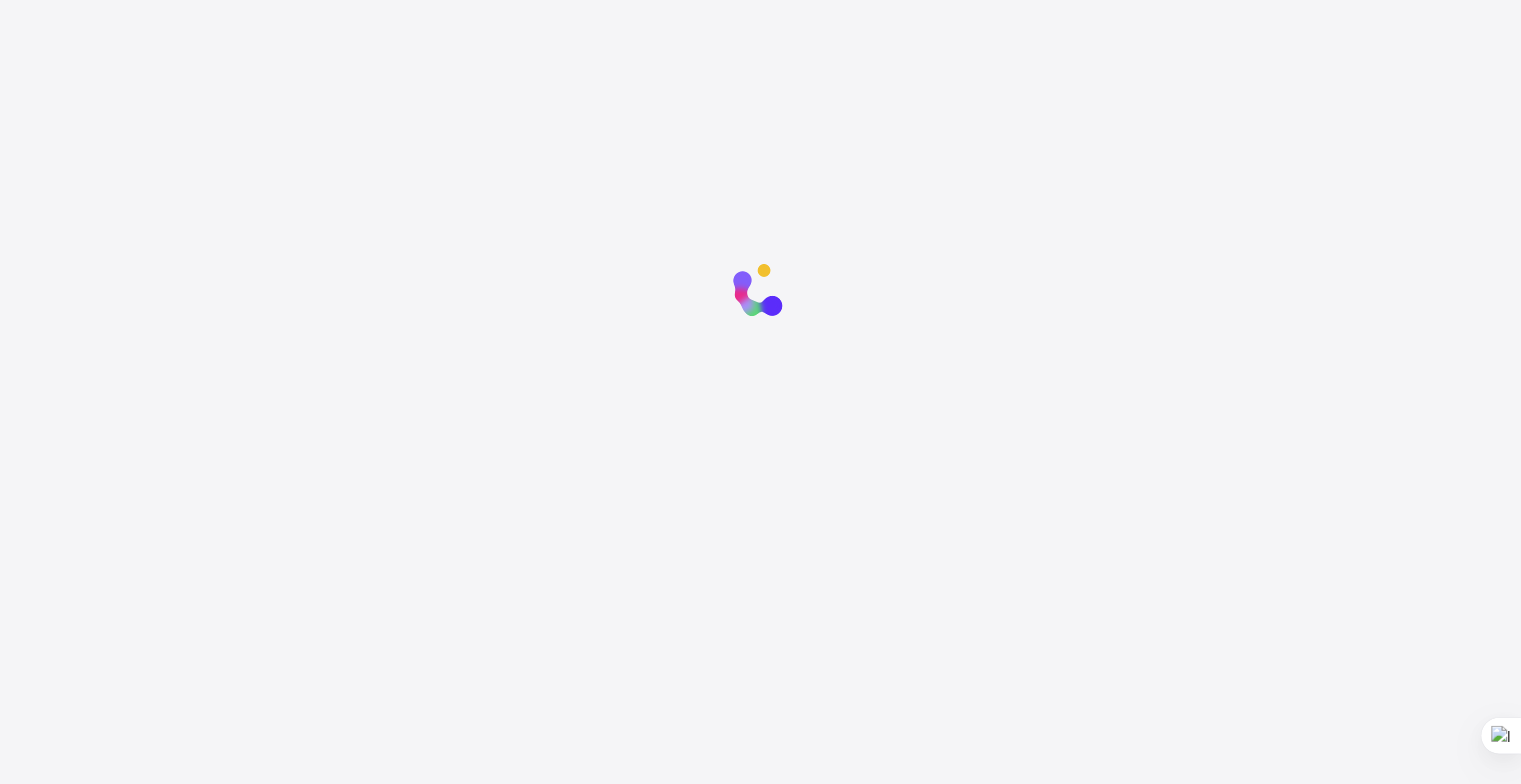 click 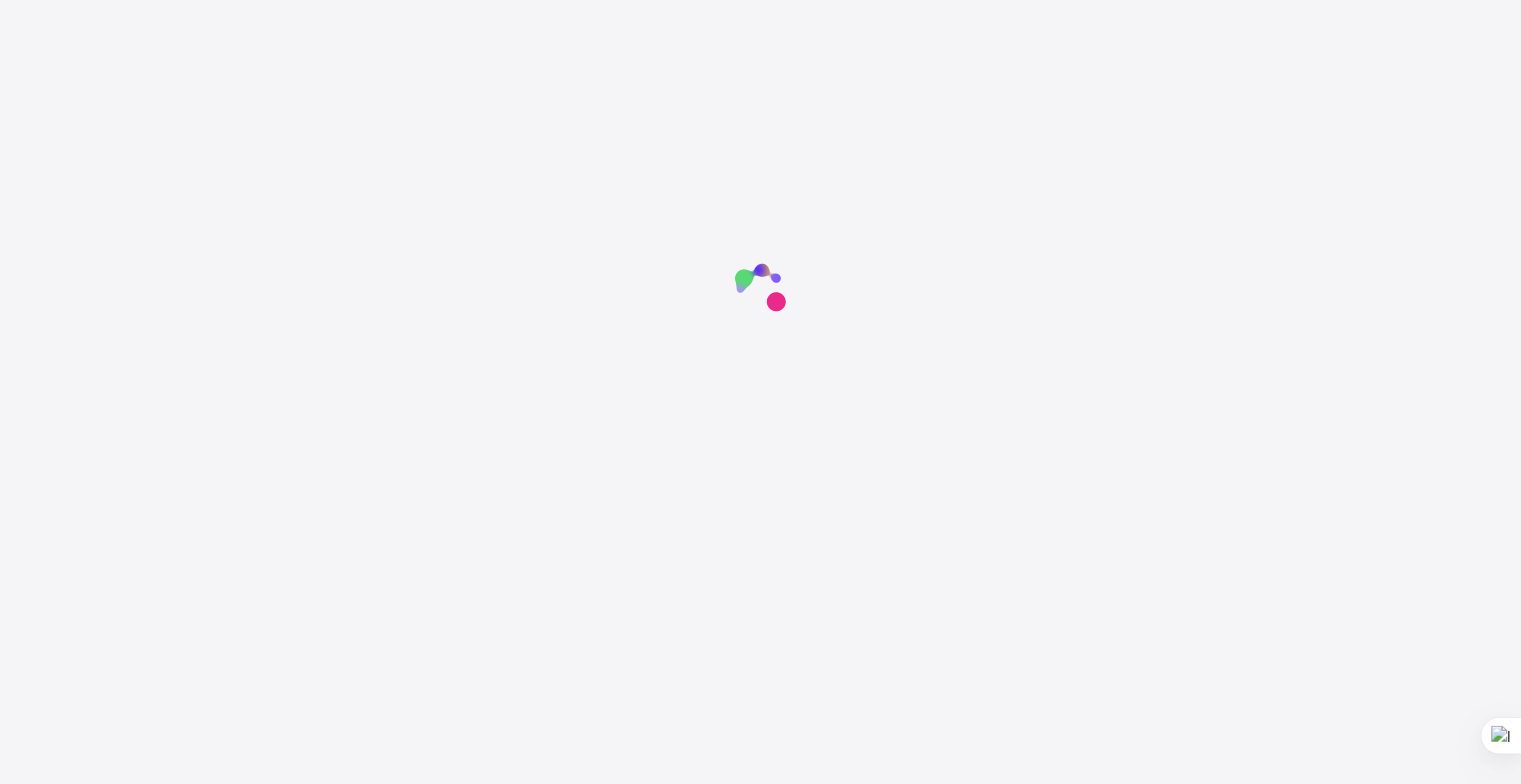 click 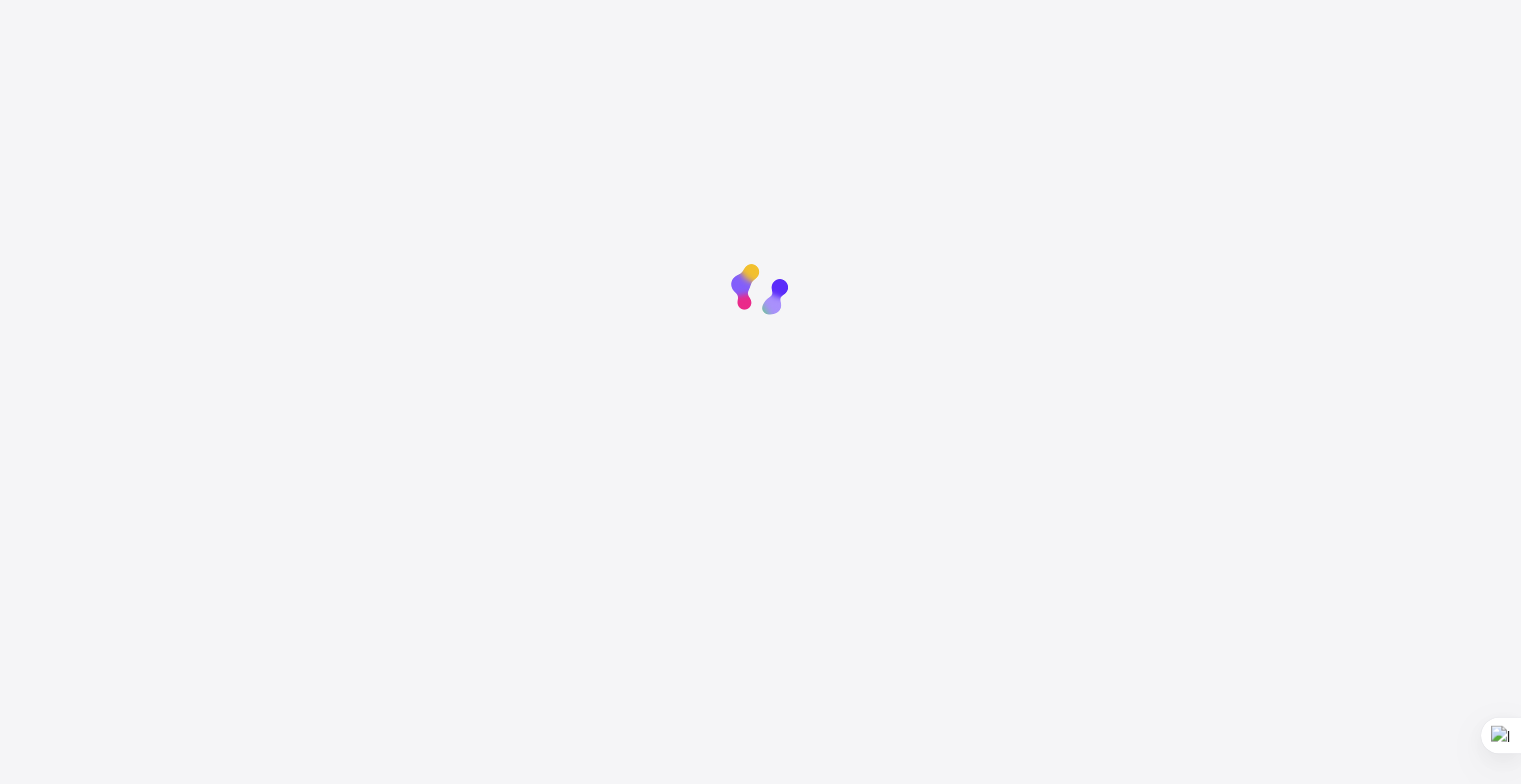 click at bounding box center [760, 642] 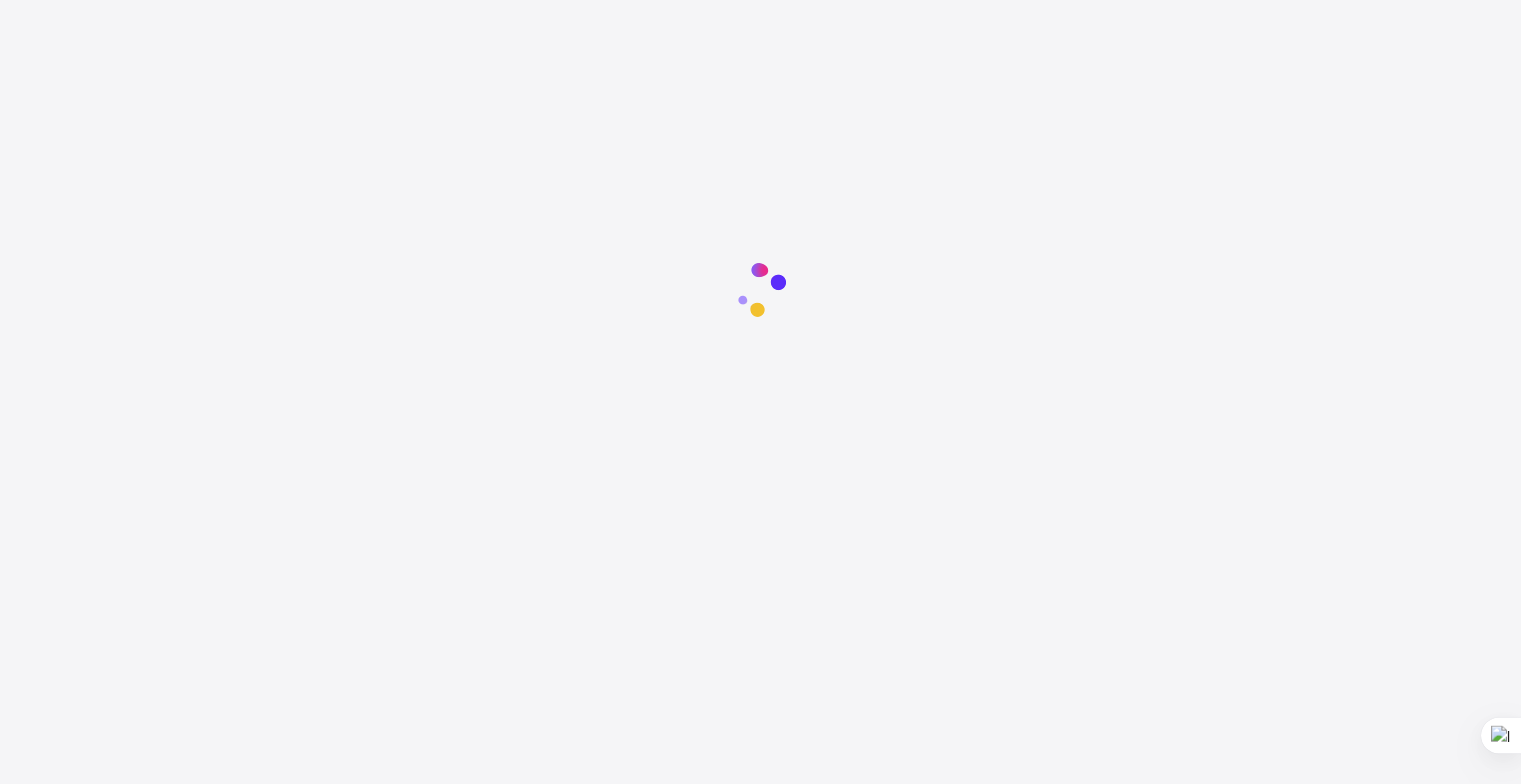 scroll, scrollTop: 0, scrollLeft: 0, axis: both 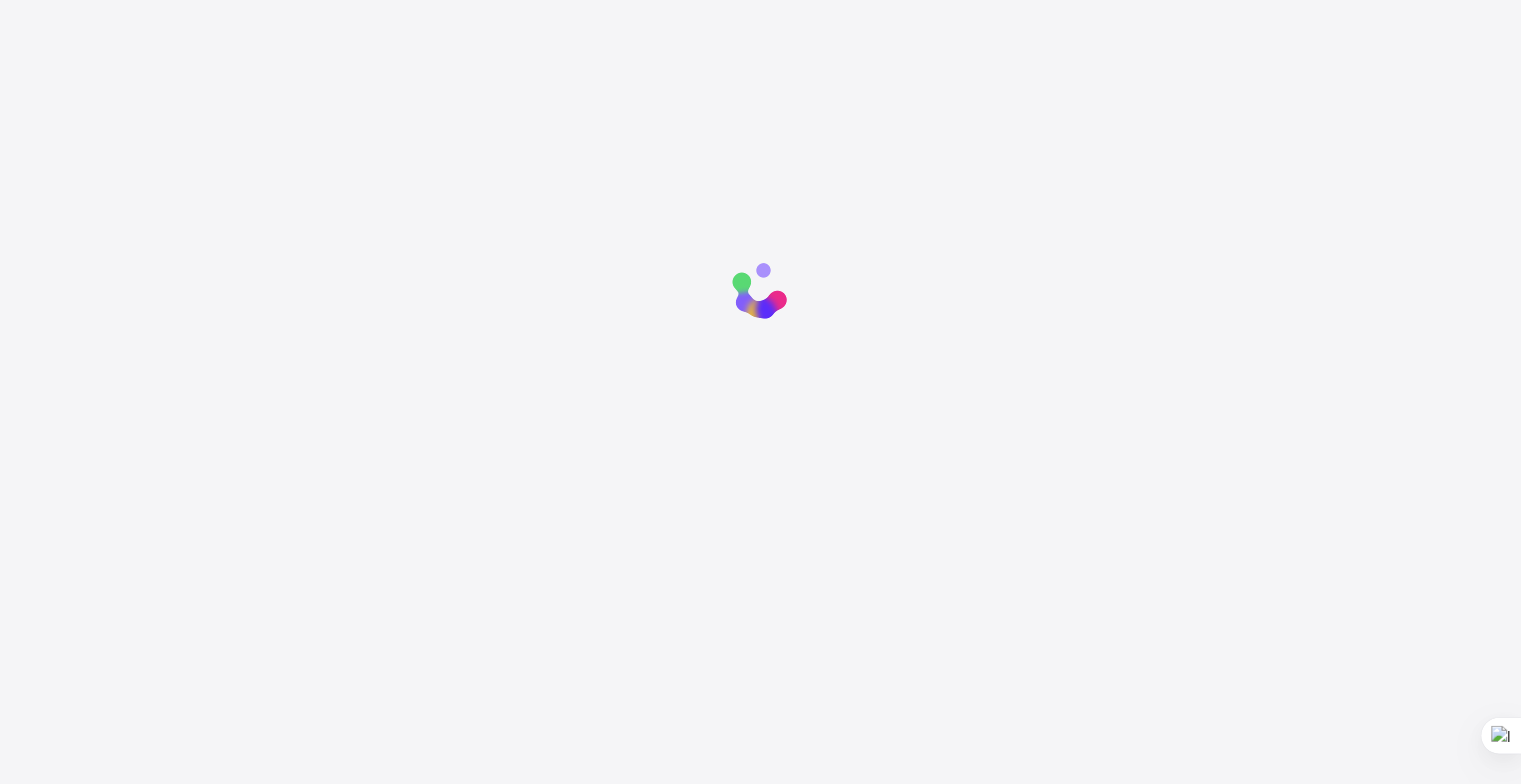 click 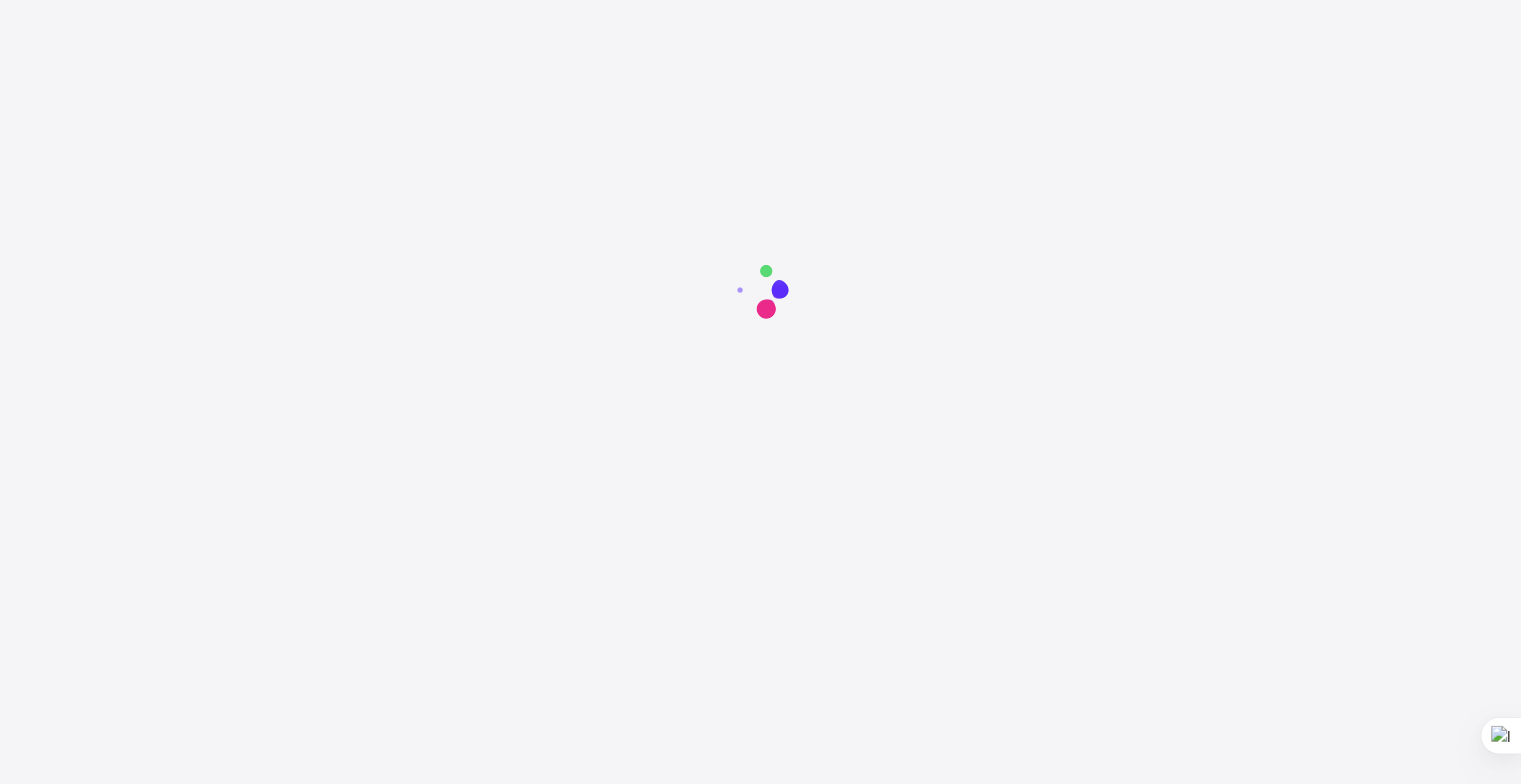 click 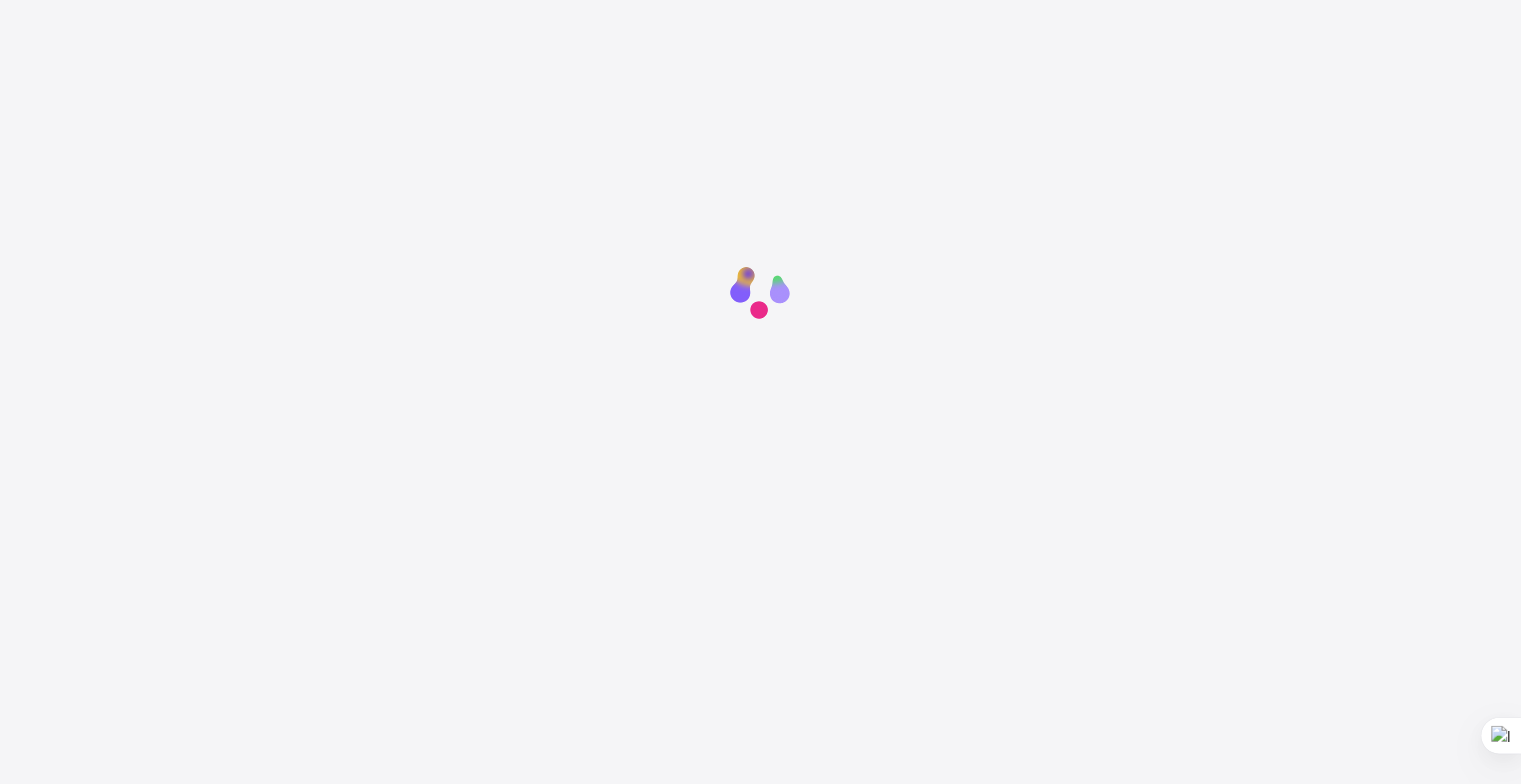 click 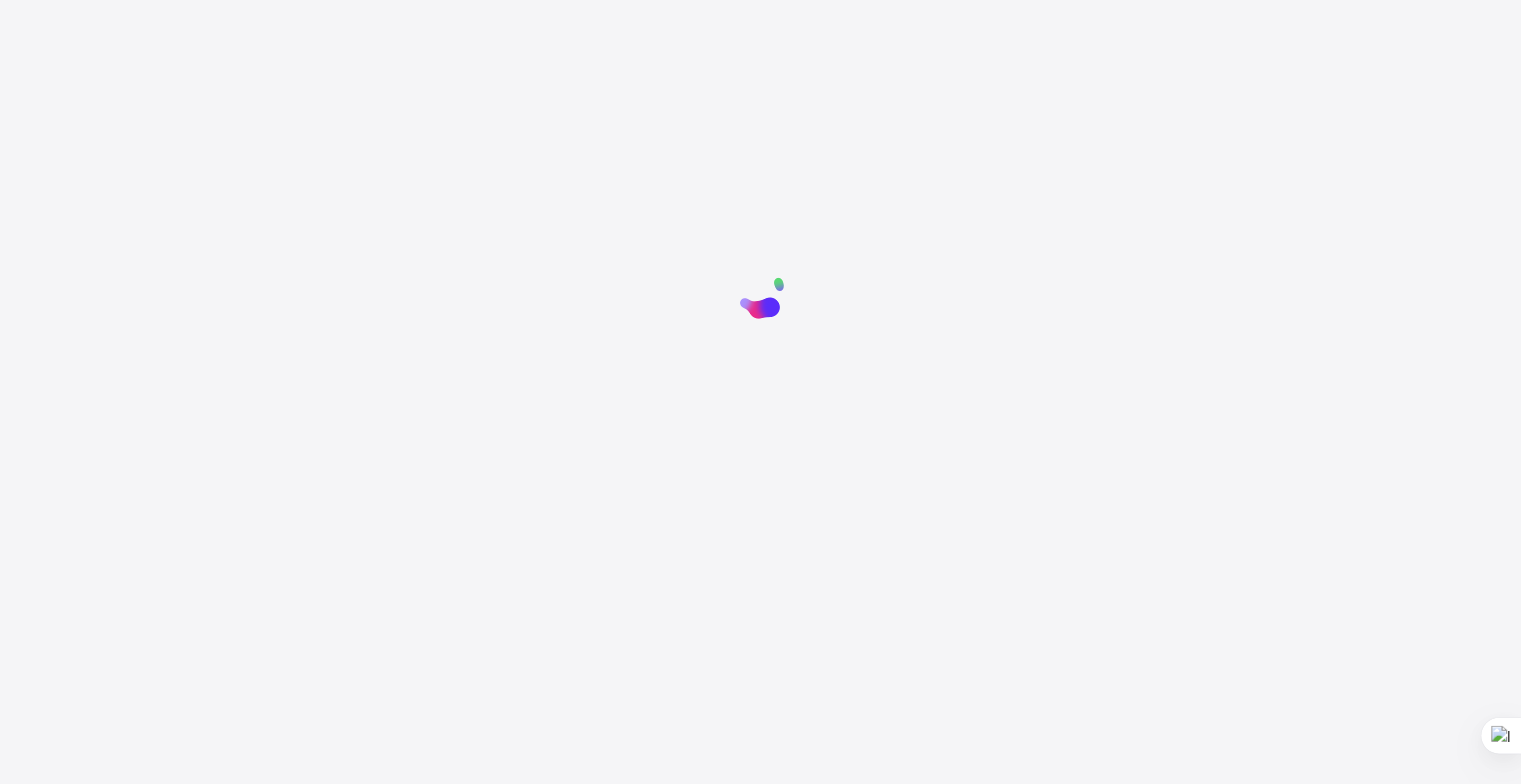 click 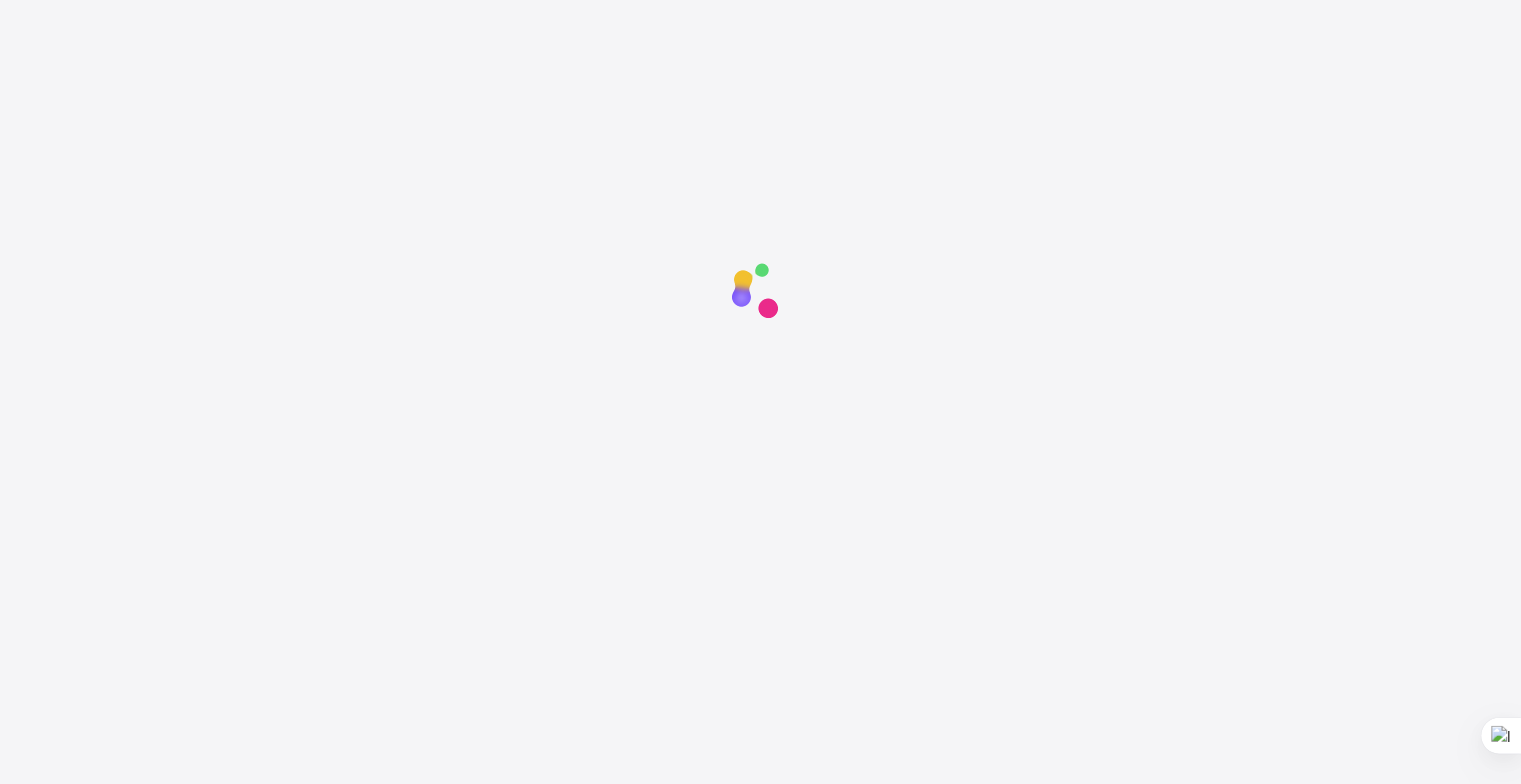 click at bounding box center [760, 291] 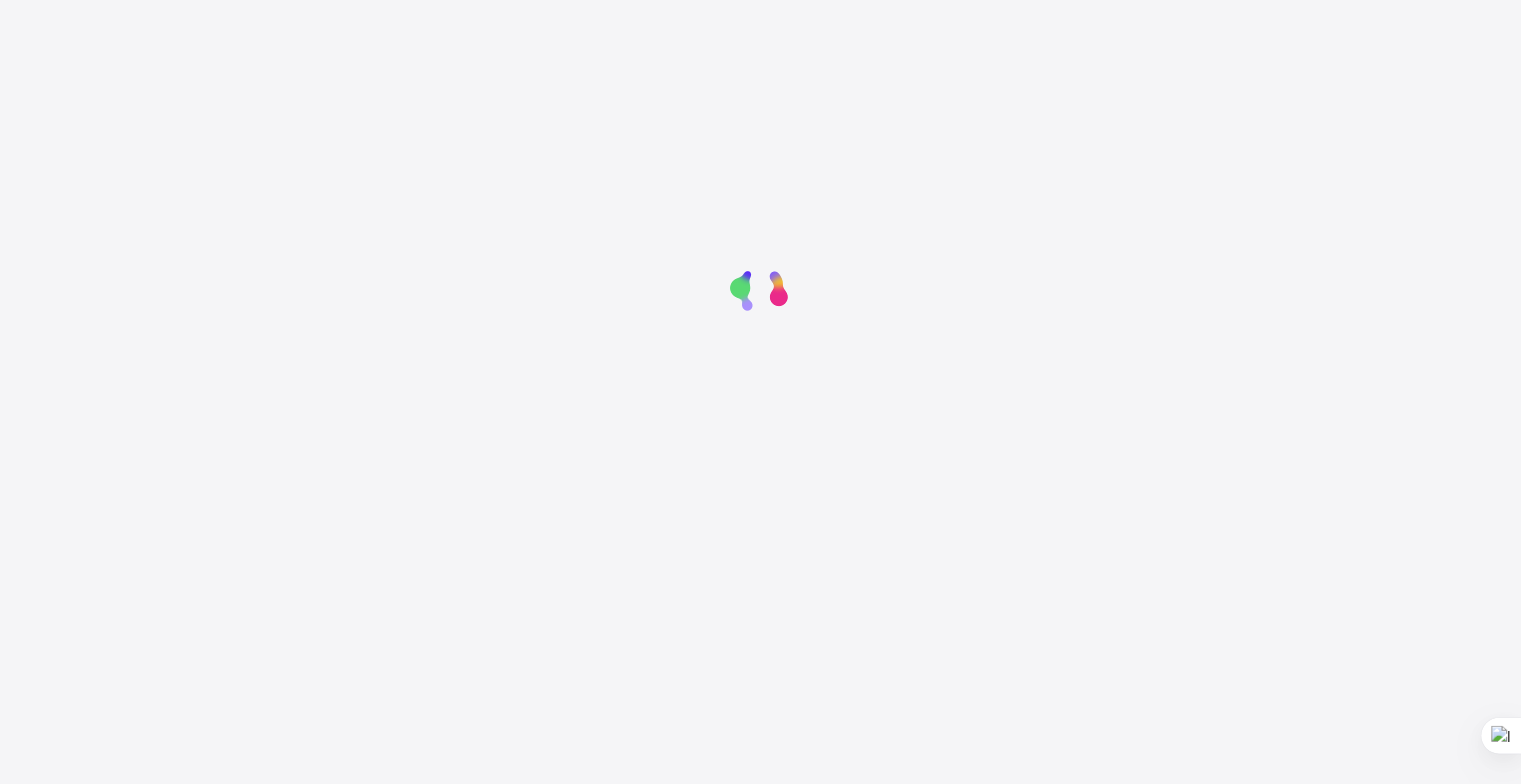 click at bounding box center (760, 291) 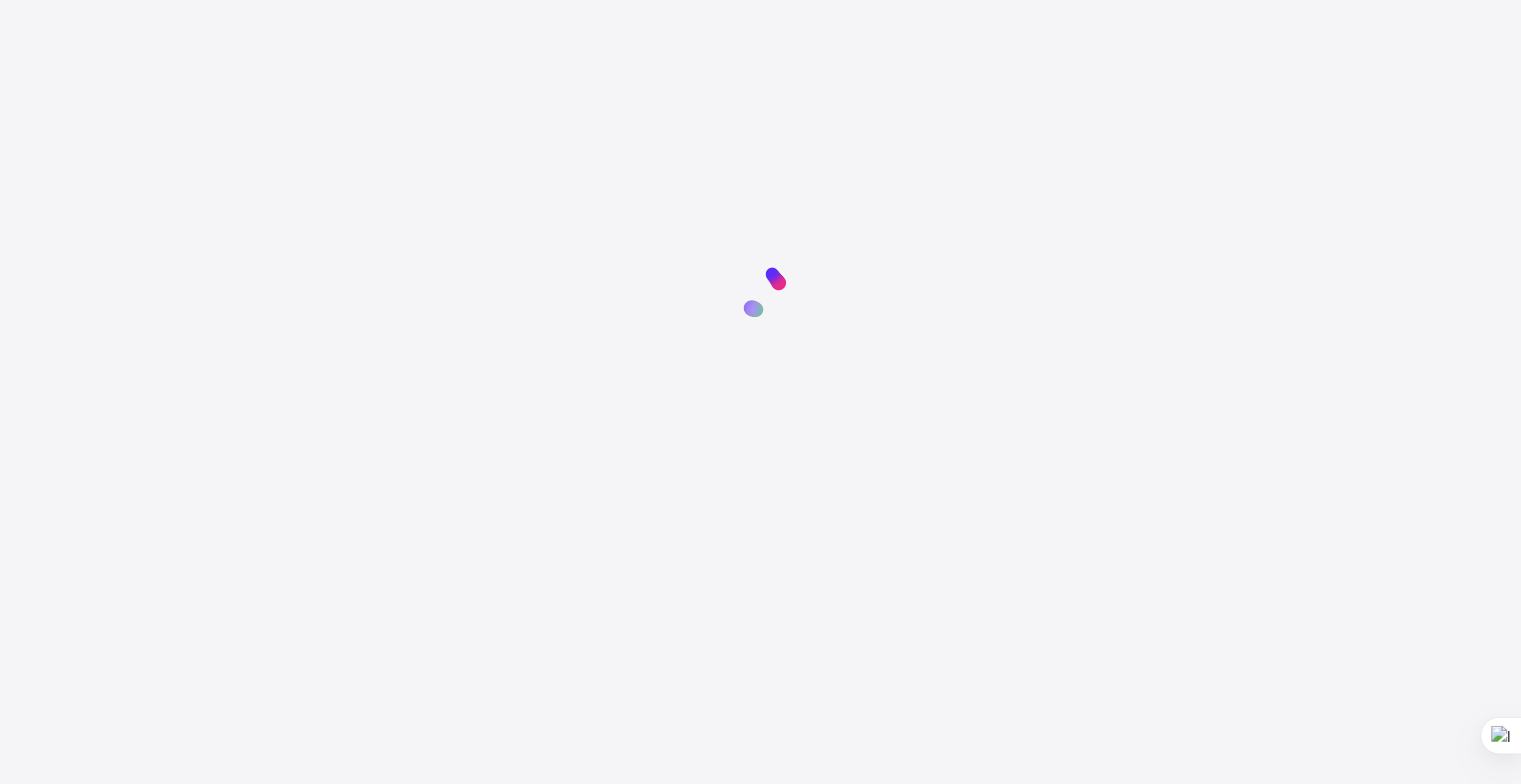 click at bounding box center [760, 291] 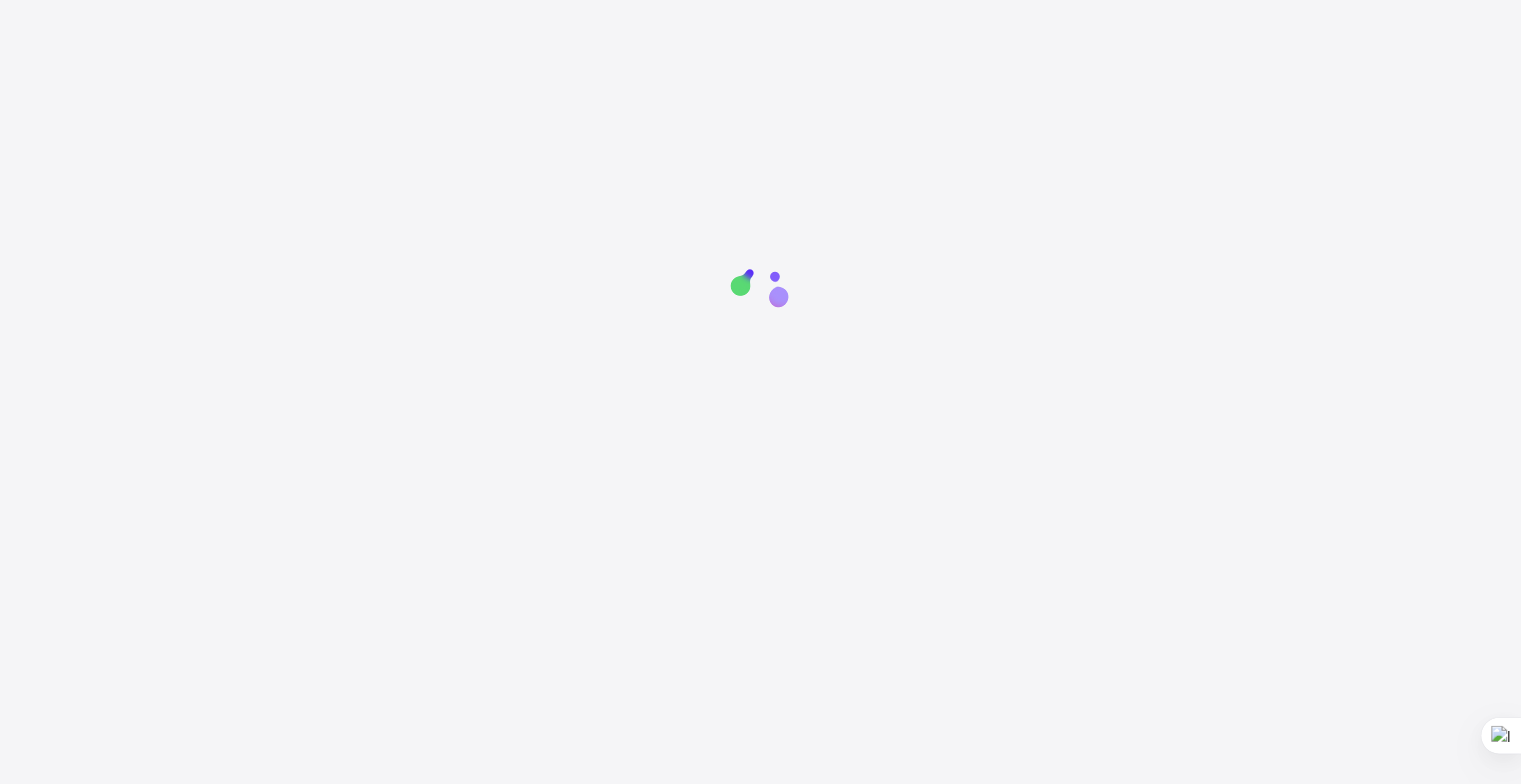 click at bounding box center [760, 291] 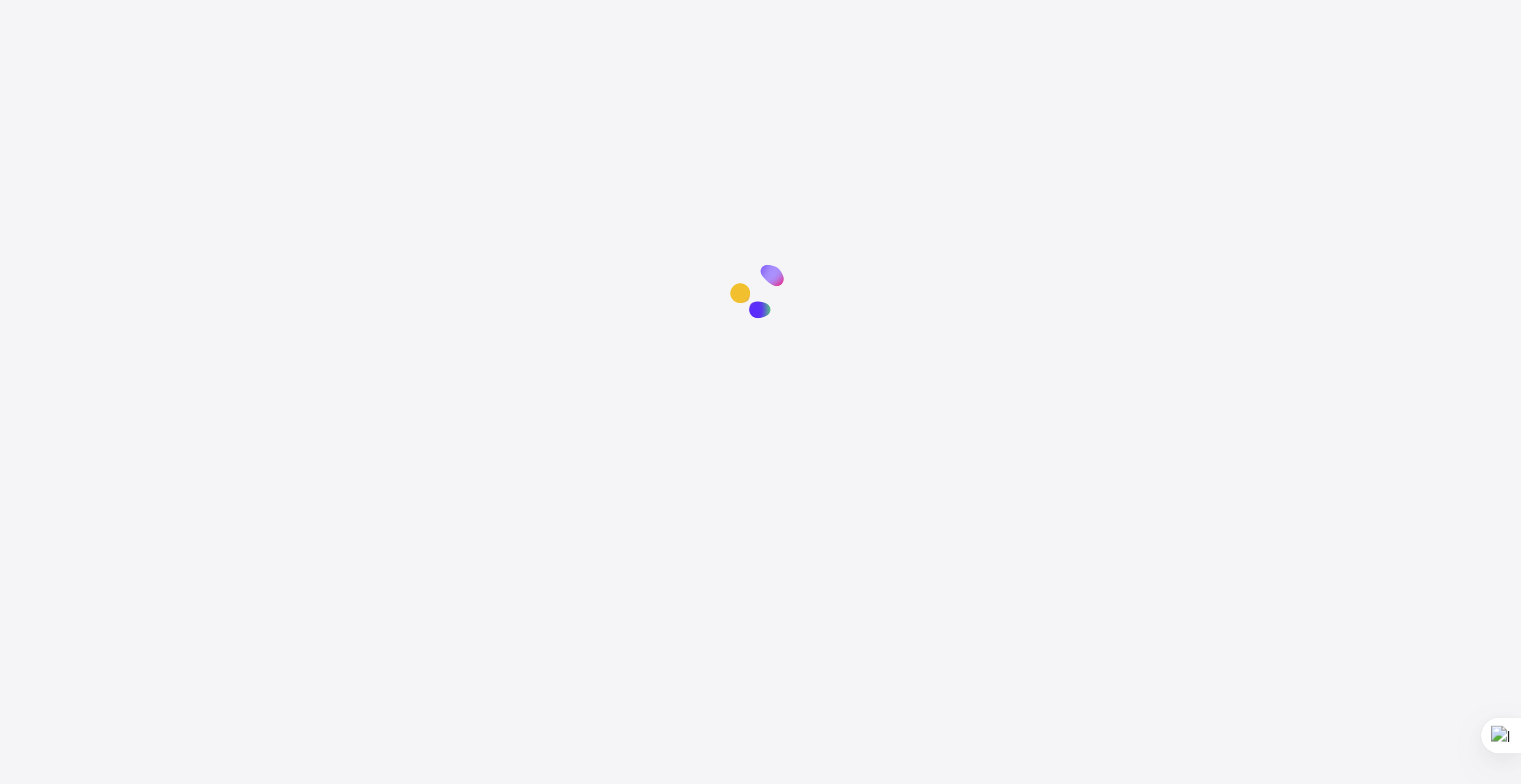scroll, scrollTop: 0, scrollLeft: 0, axis: both 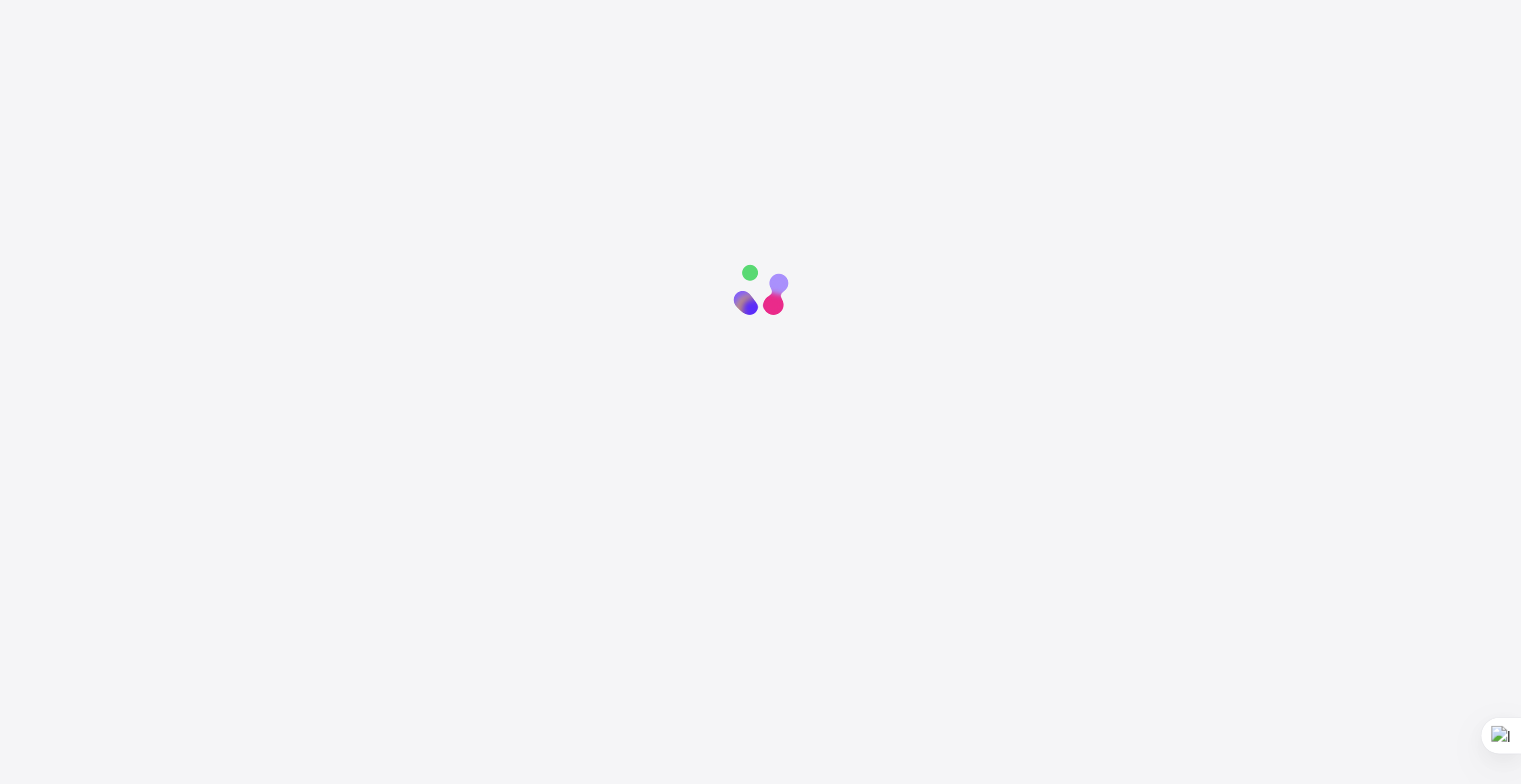 click at bounding box center [760, 291] 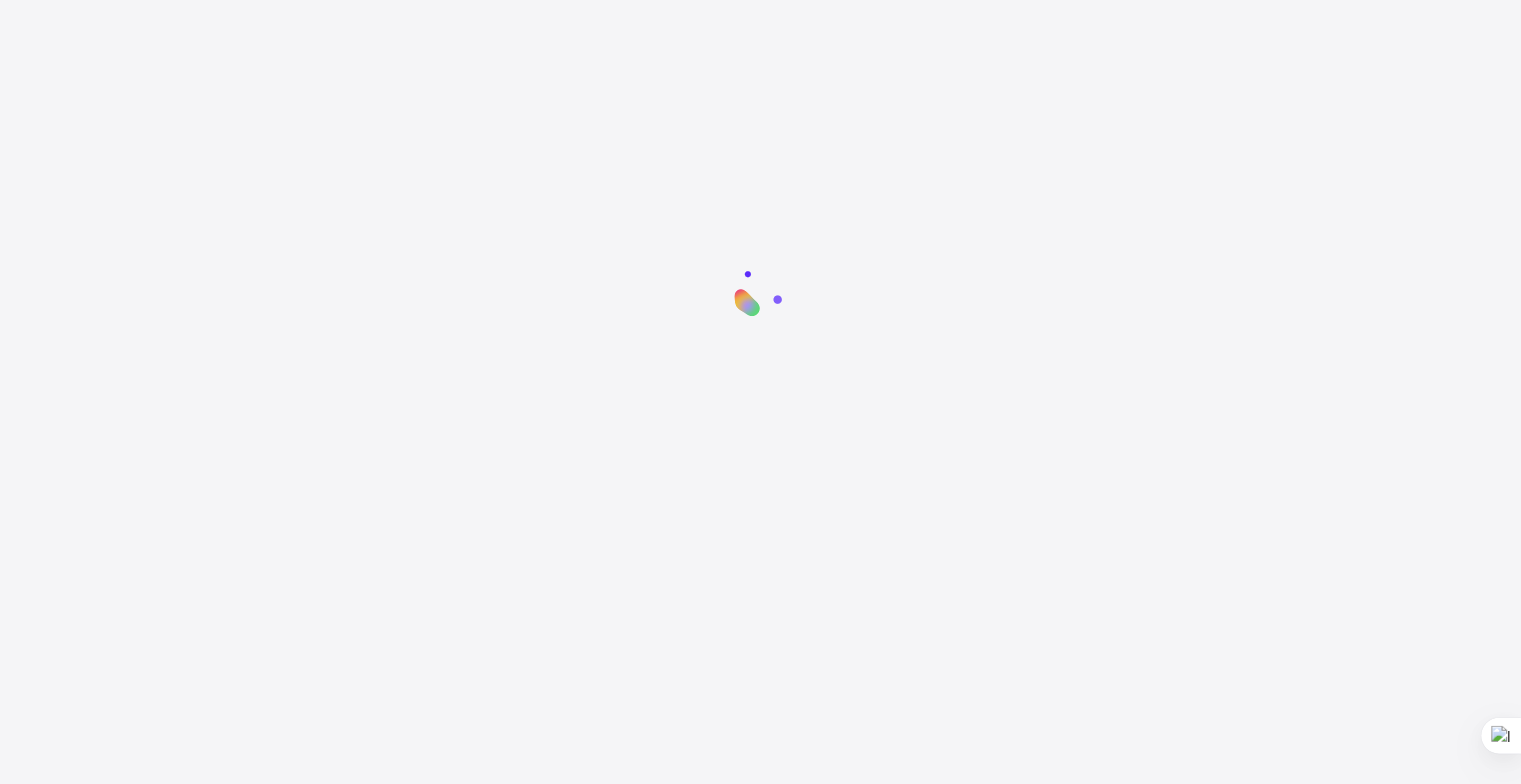 click at bounding box center [760, 291] 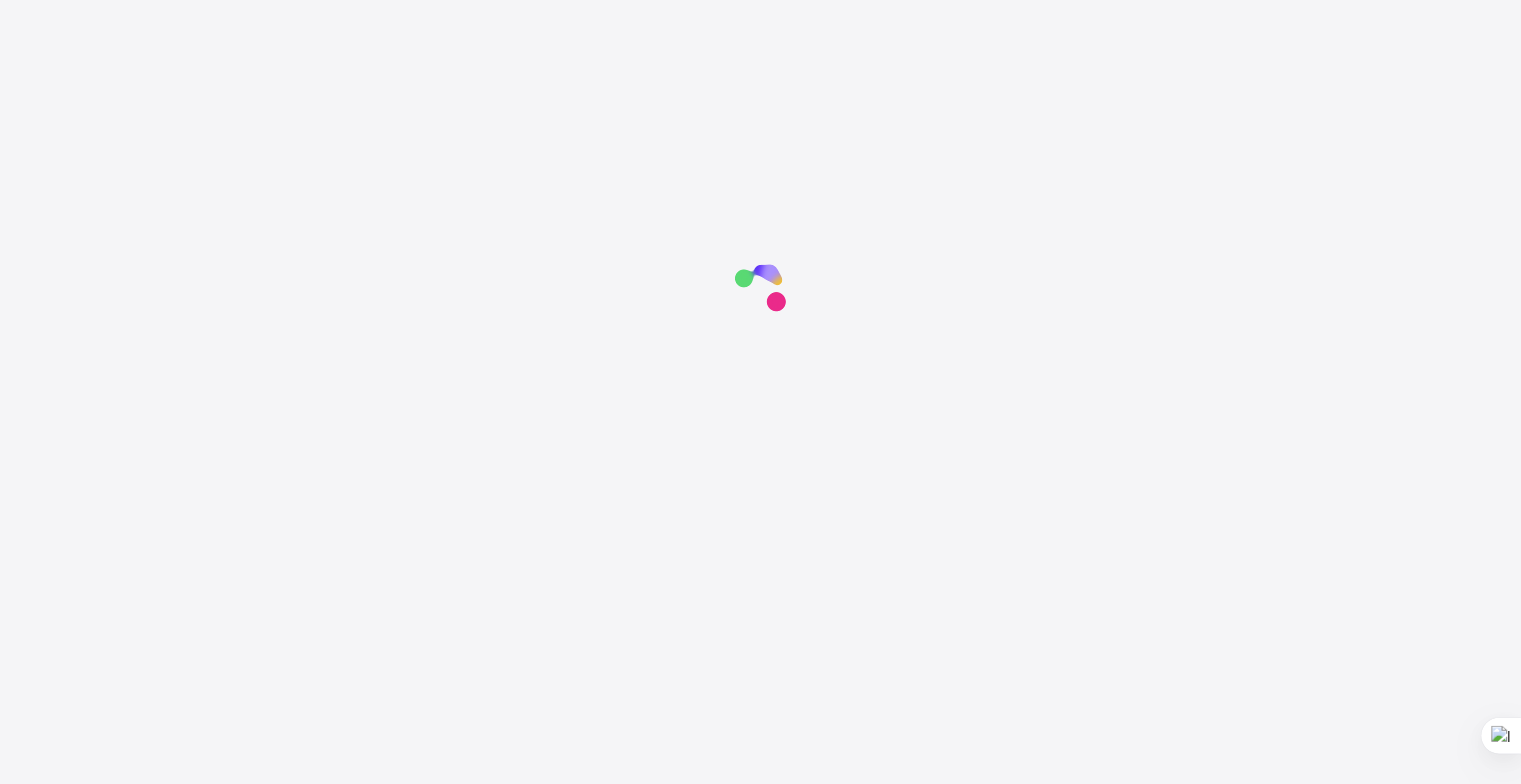 click at bounding box center [760, 291] 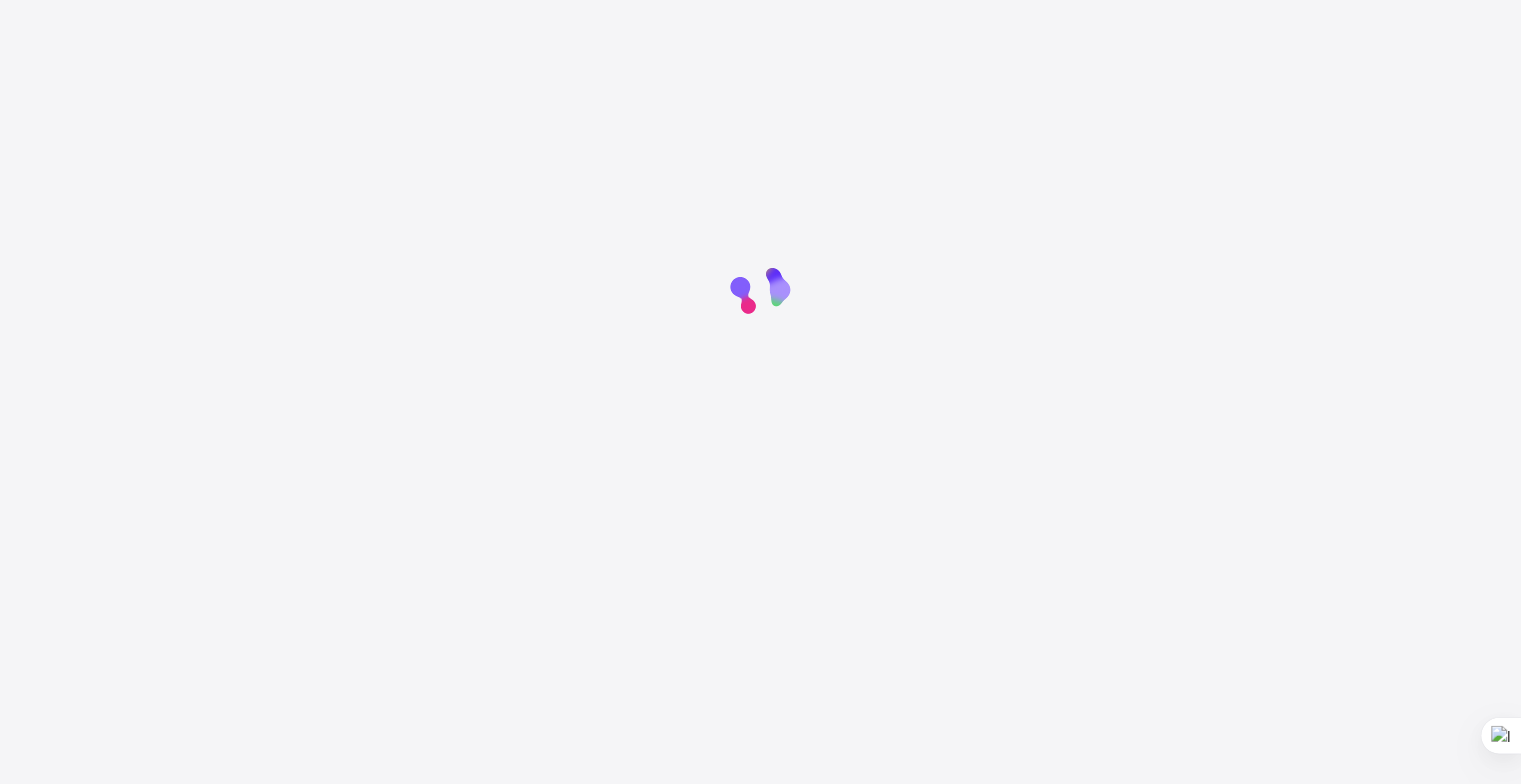 click at bounding box center [760, 291] 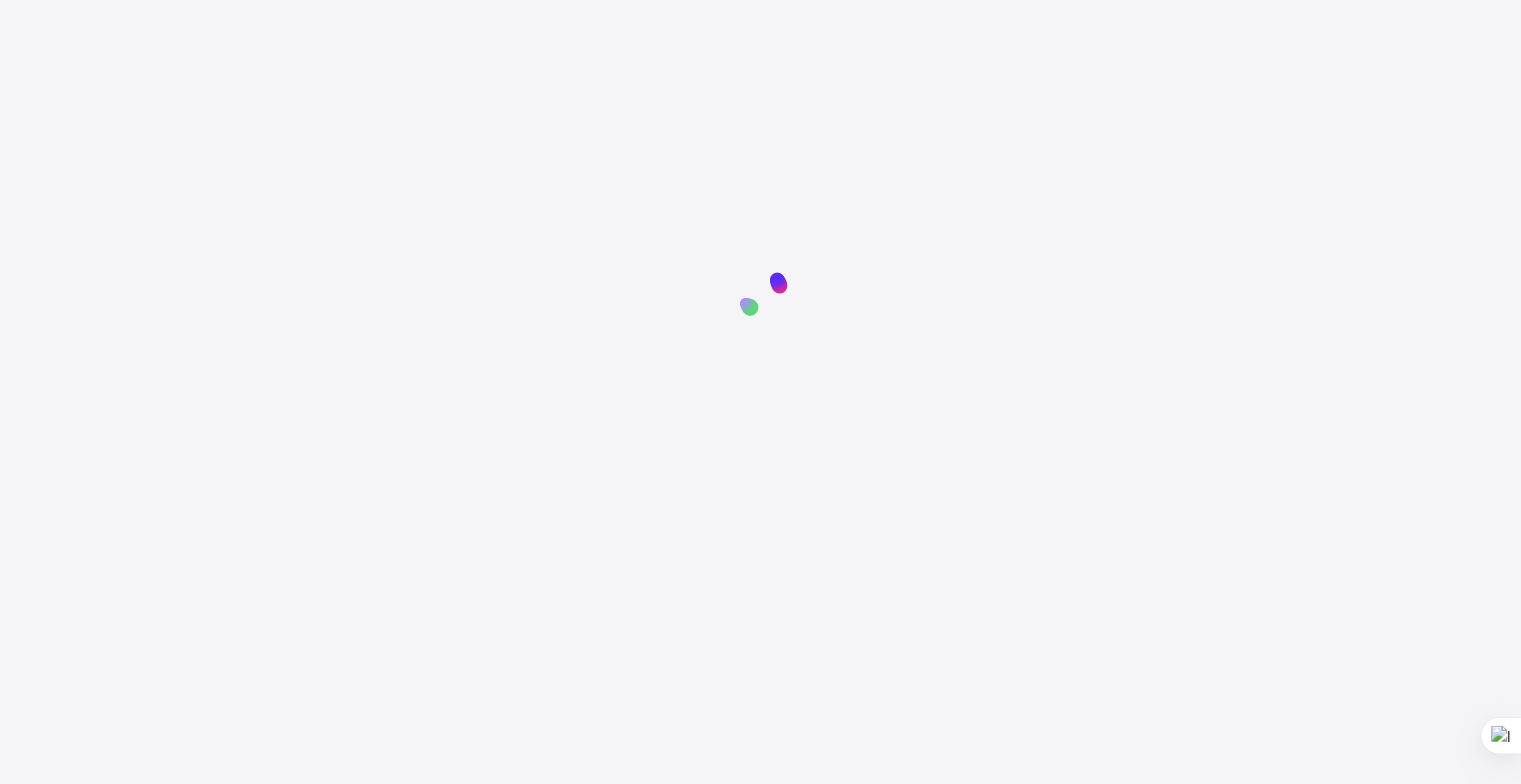 click at bounding box center [760, 291] 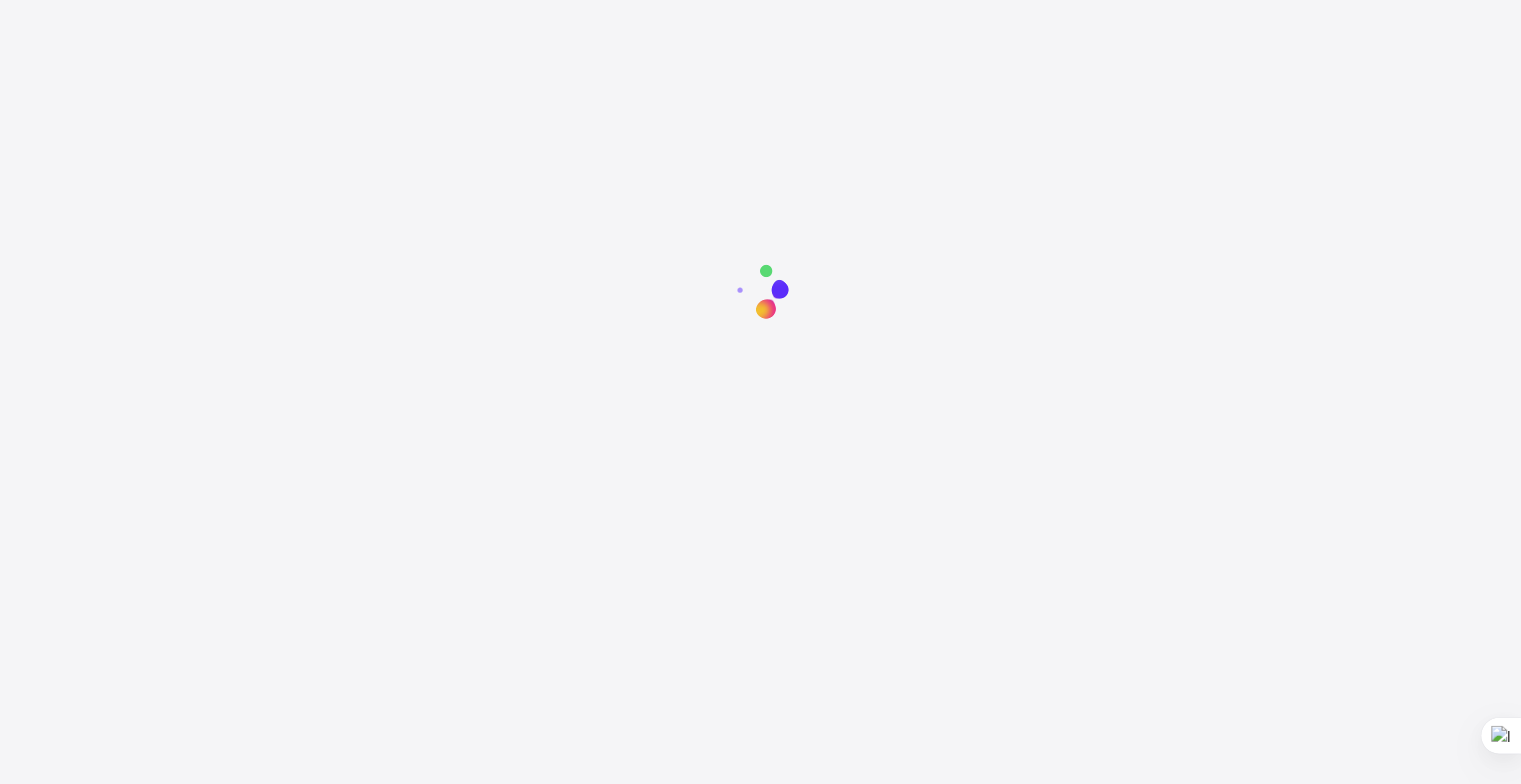 click at bounding box center [760, 291] 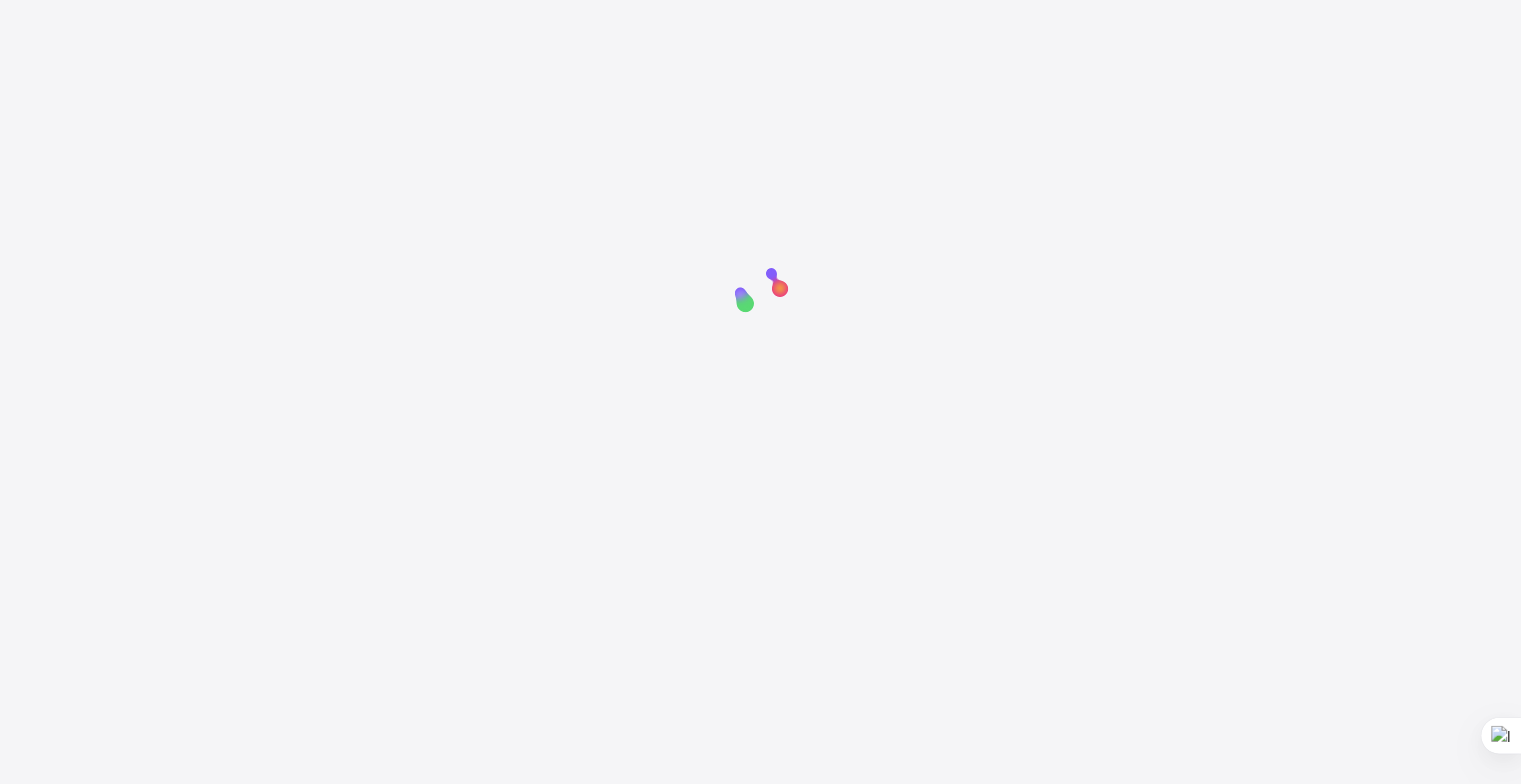 click at bounding box center [760, 291] 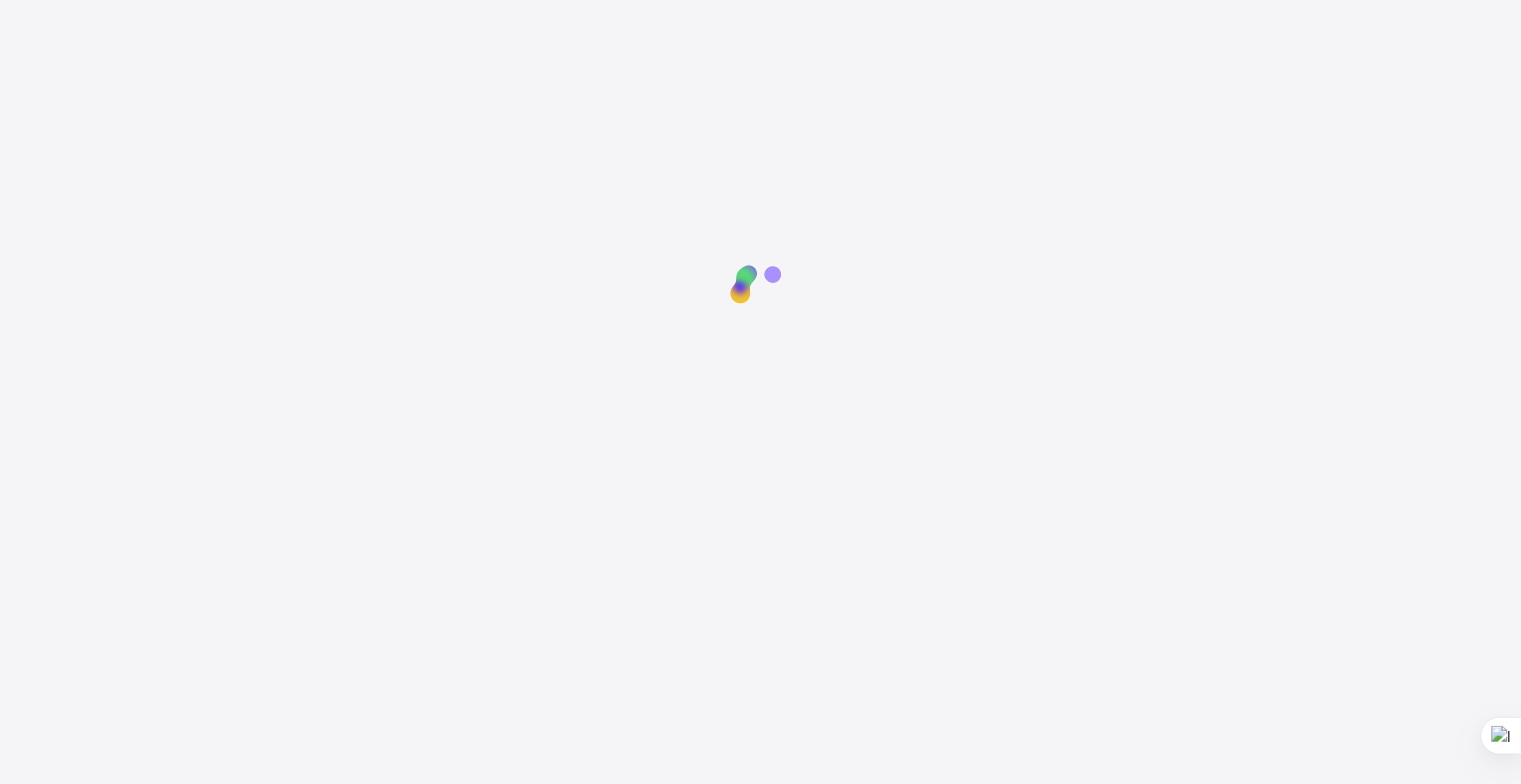 click at bounding box center [760, 291] 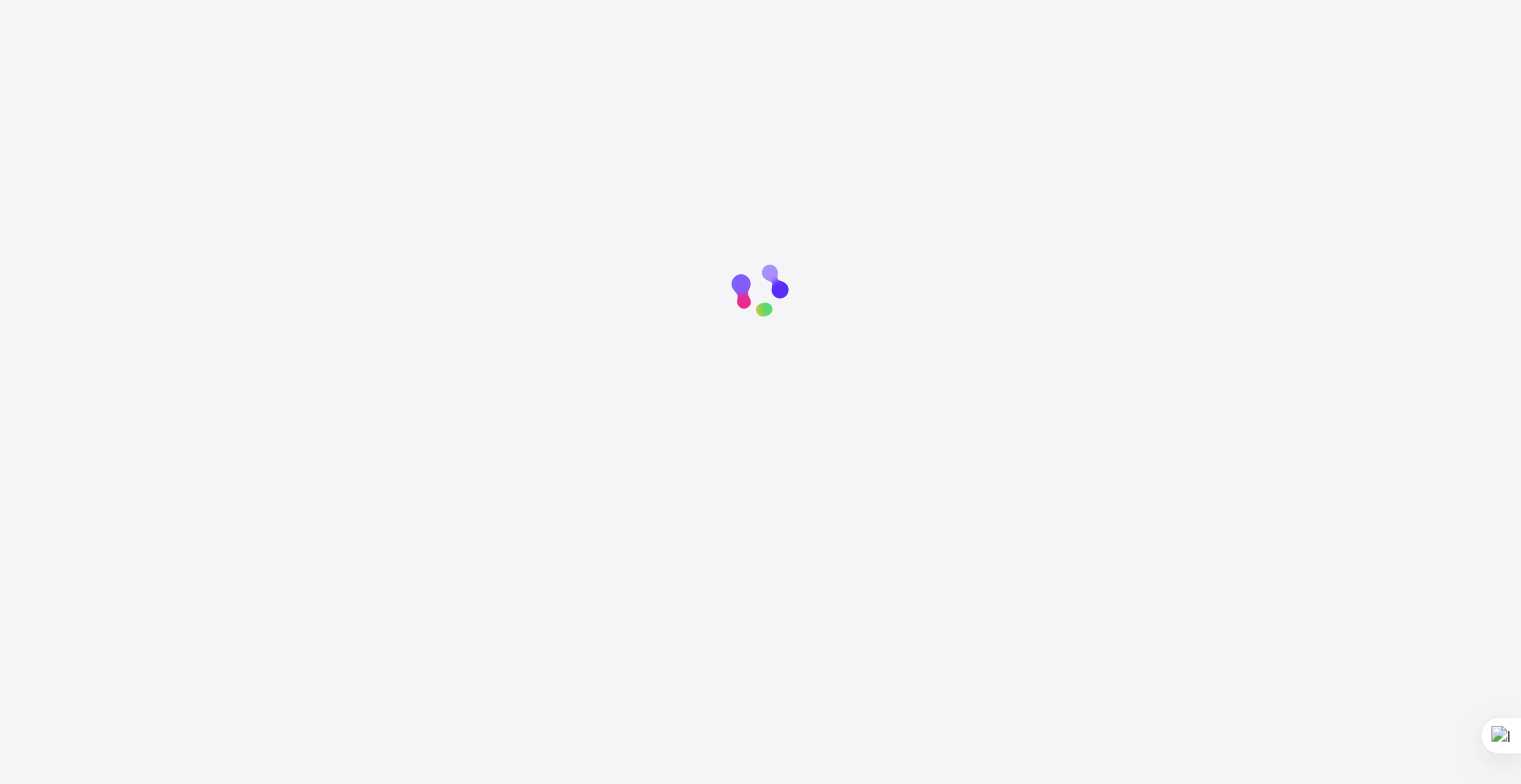 click at bounding box center [760, 291] 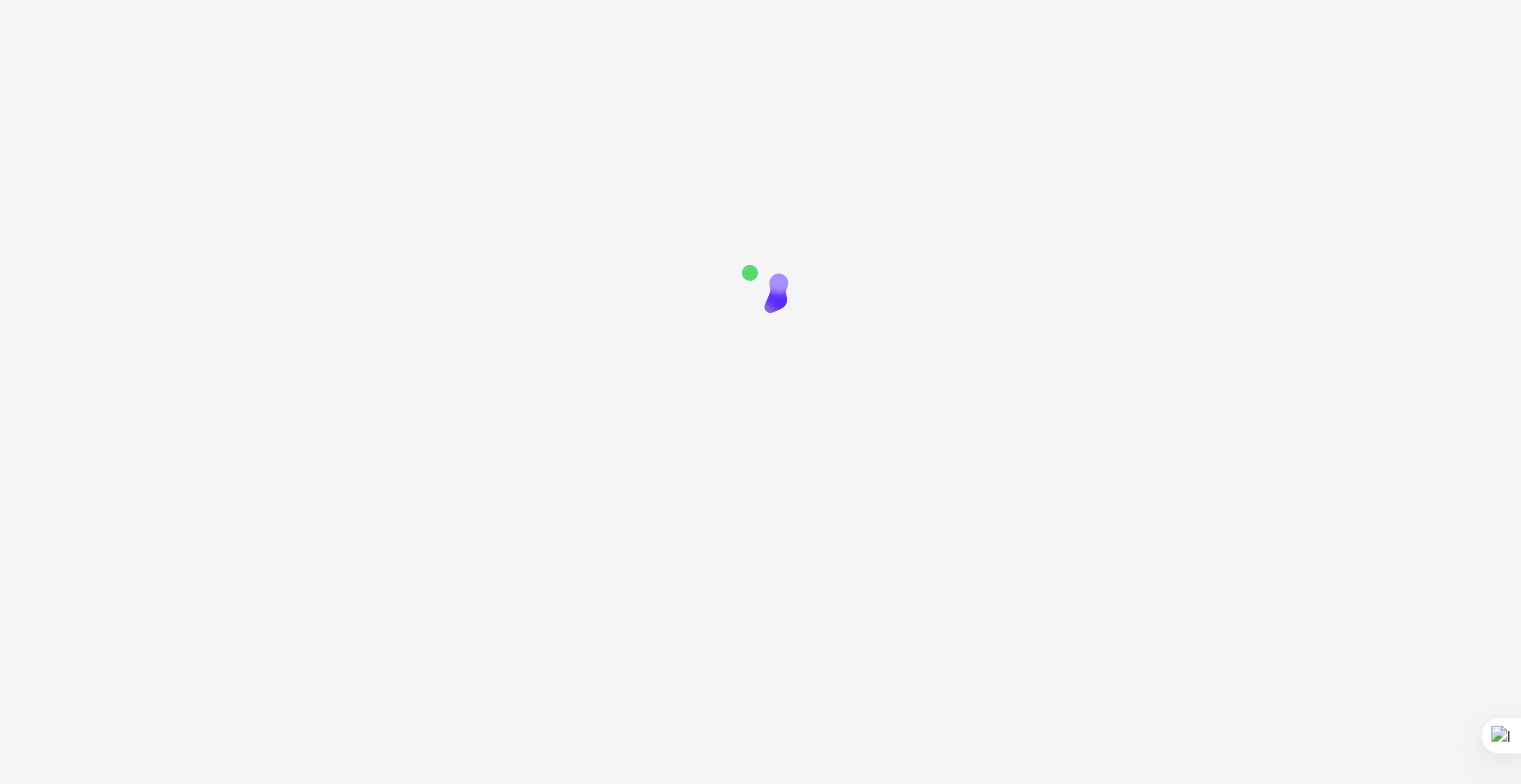 click at bounding box center (760, 291) 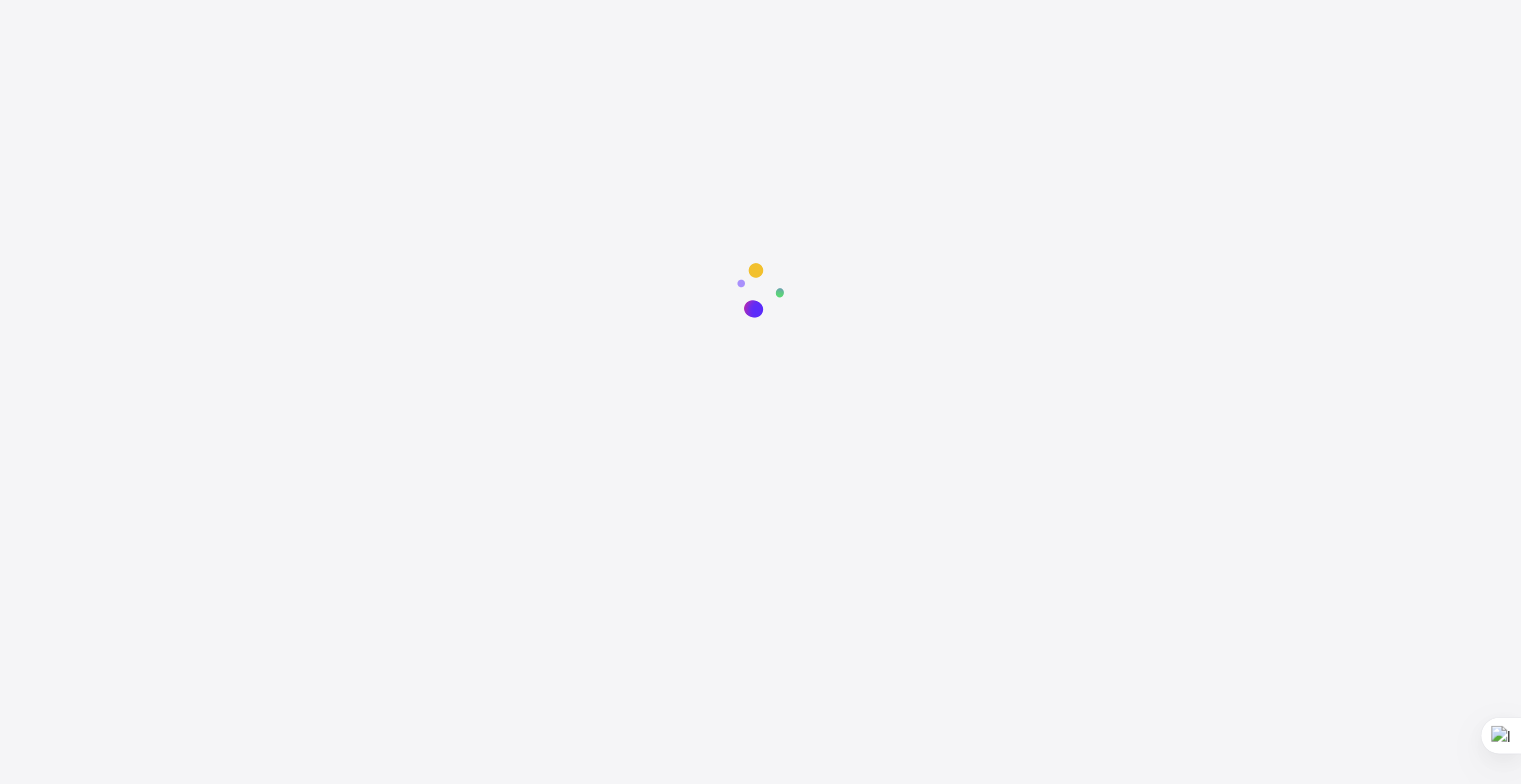 click at bounding box center (760, 291) 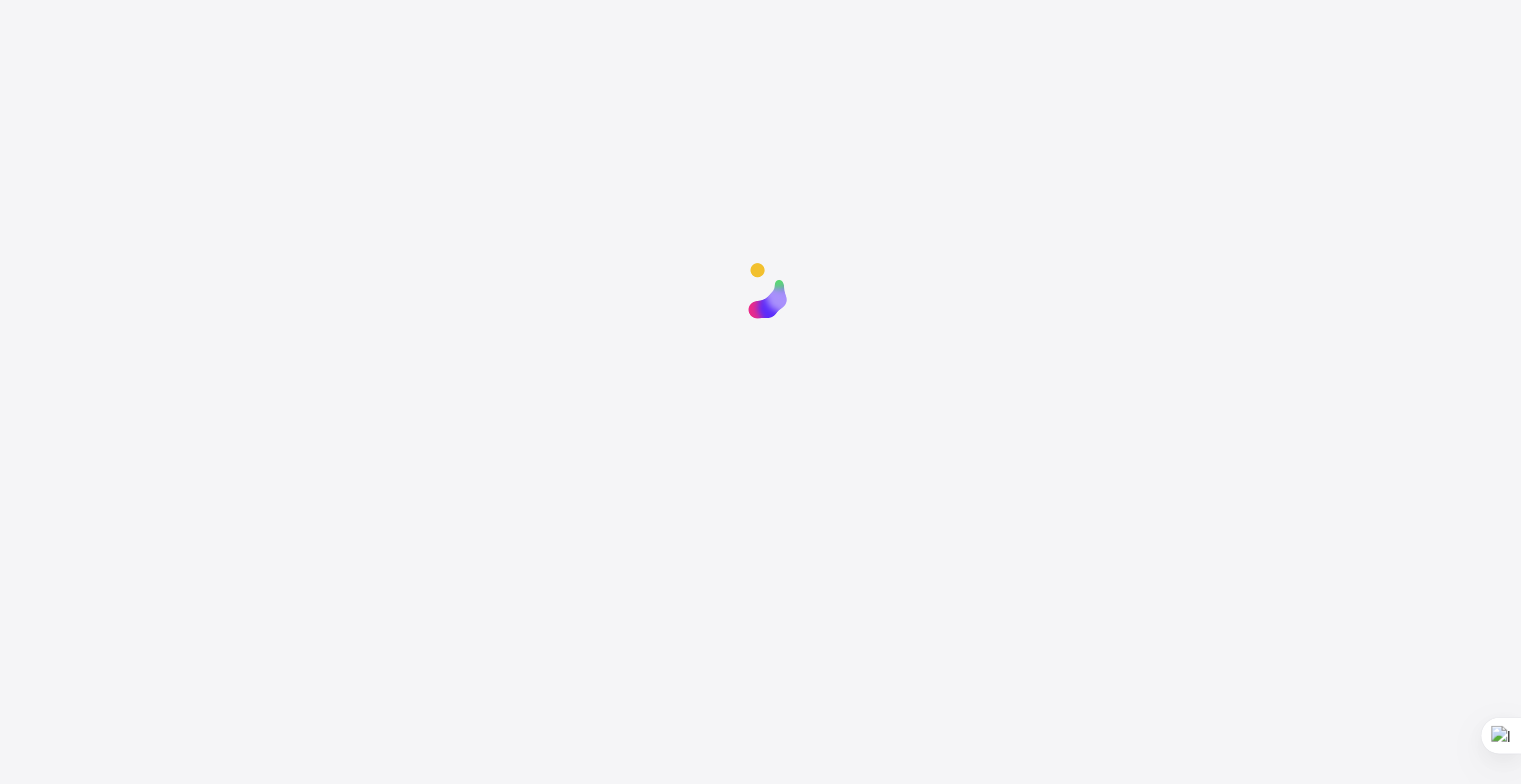click at bounding box center (760, 291) 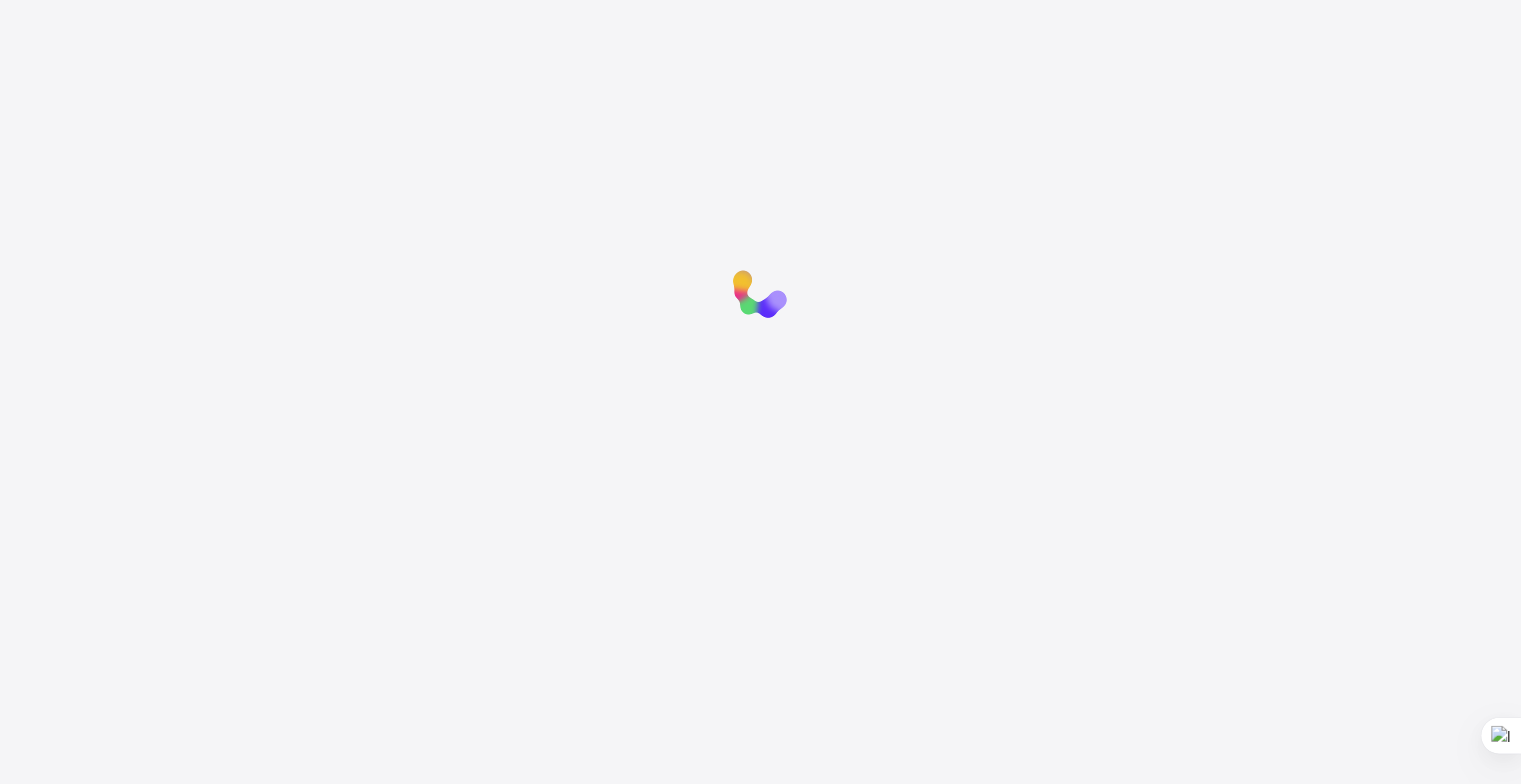 click at bounding box center [760, 291] 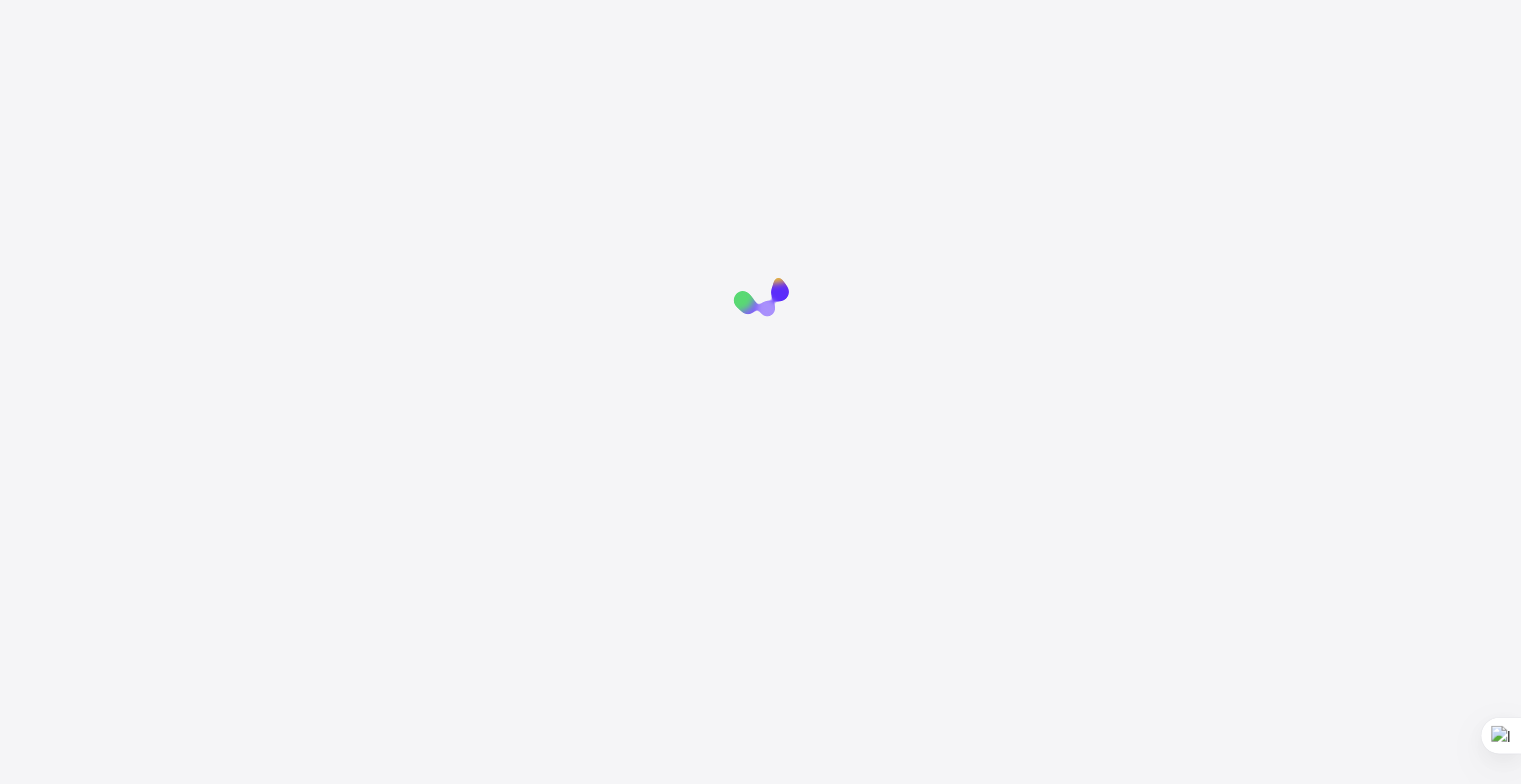 click at bounding box center [760, 291] 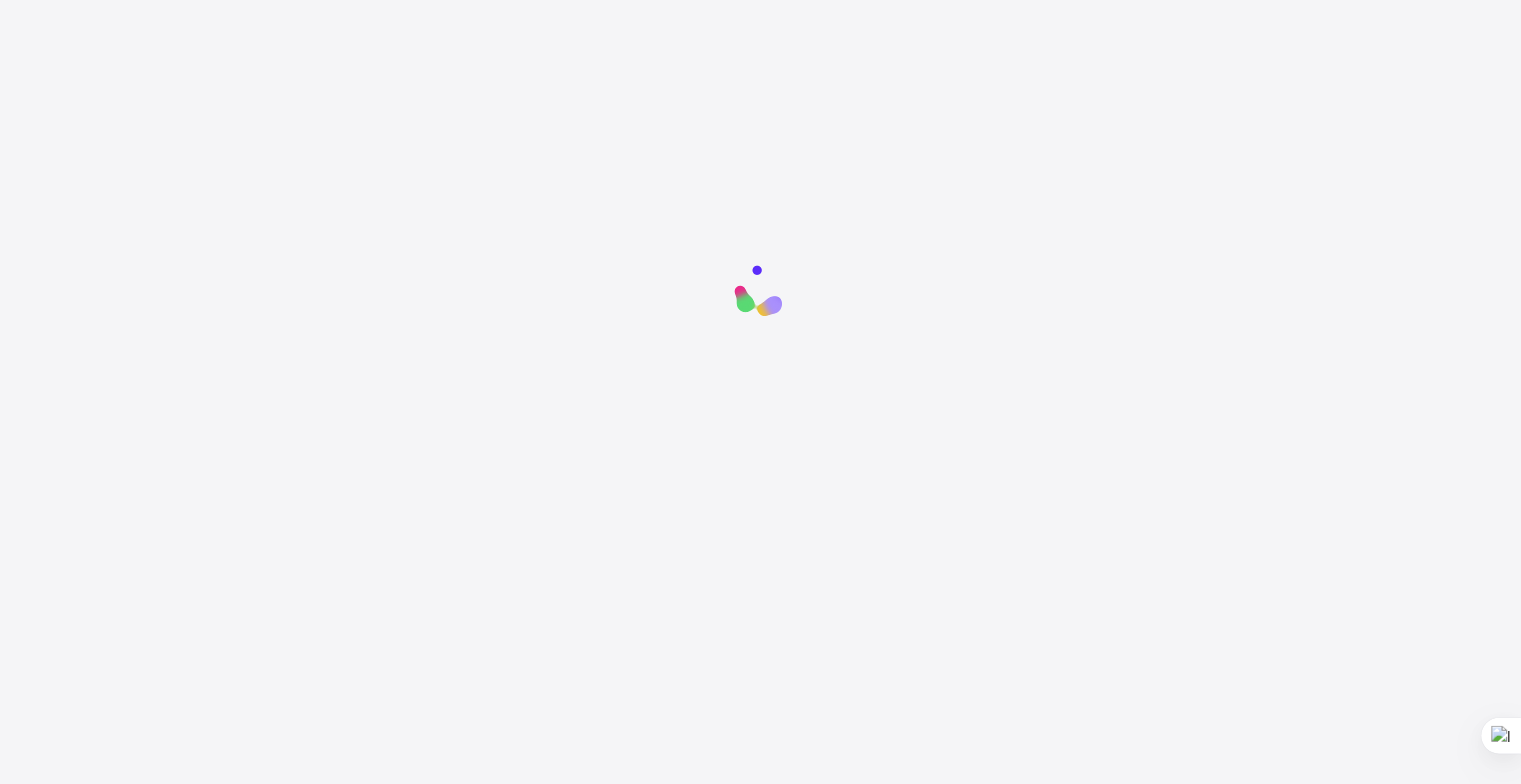 click at bounding box center [760, 291] 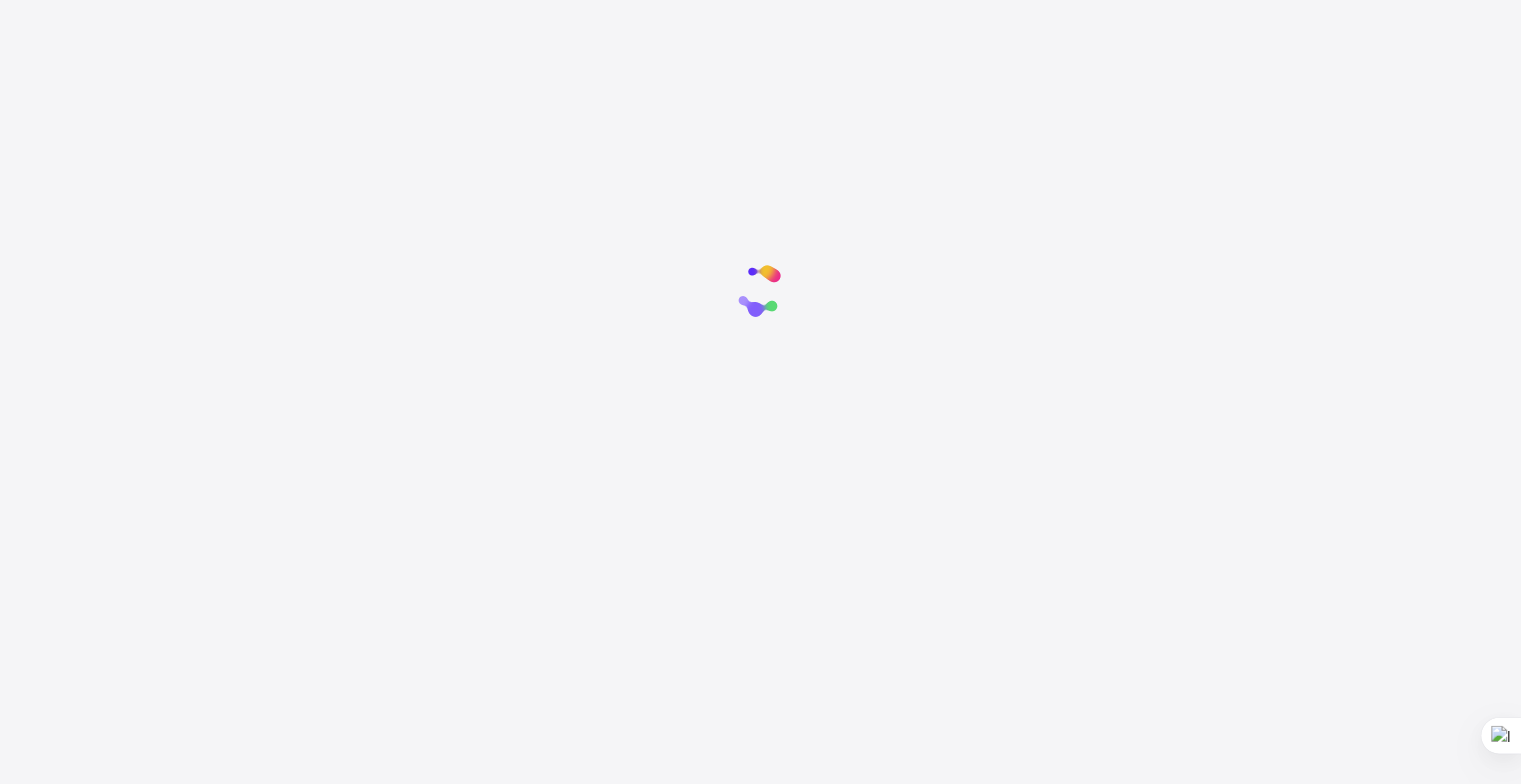 click at bounding box center (760, 291) 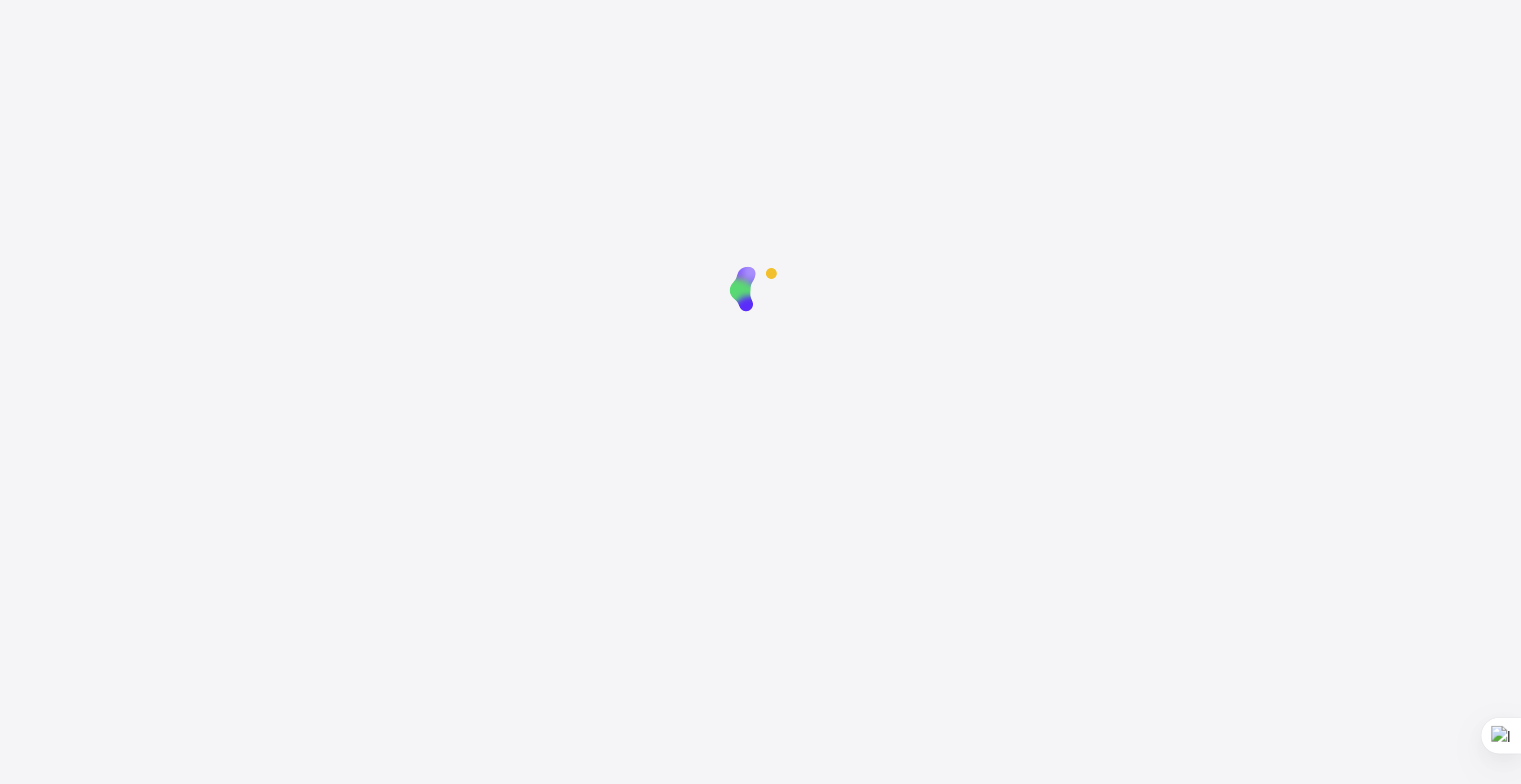 click at bounding box center (760, 291) 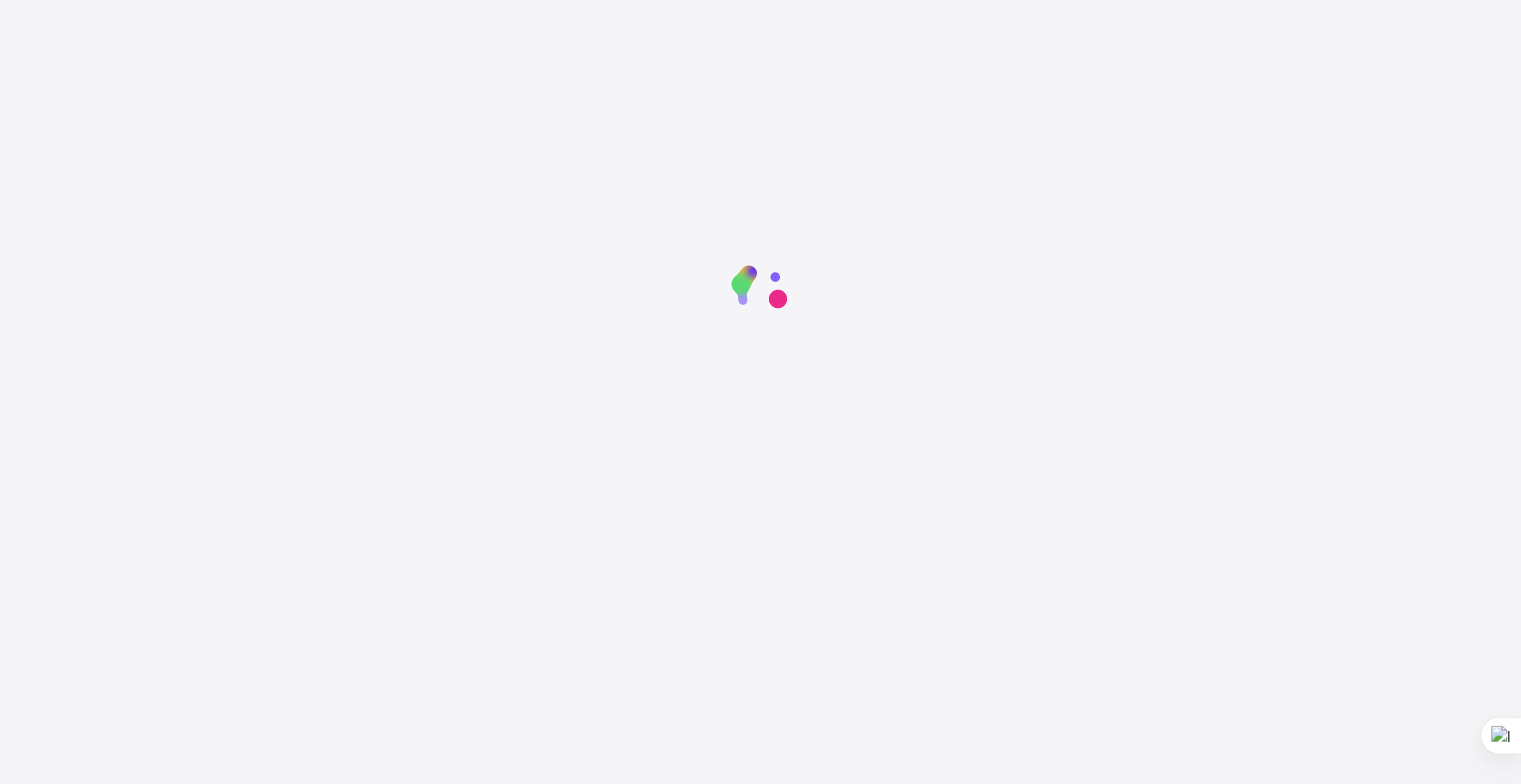 click at bounding box center (760, 291) 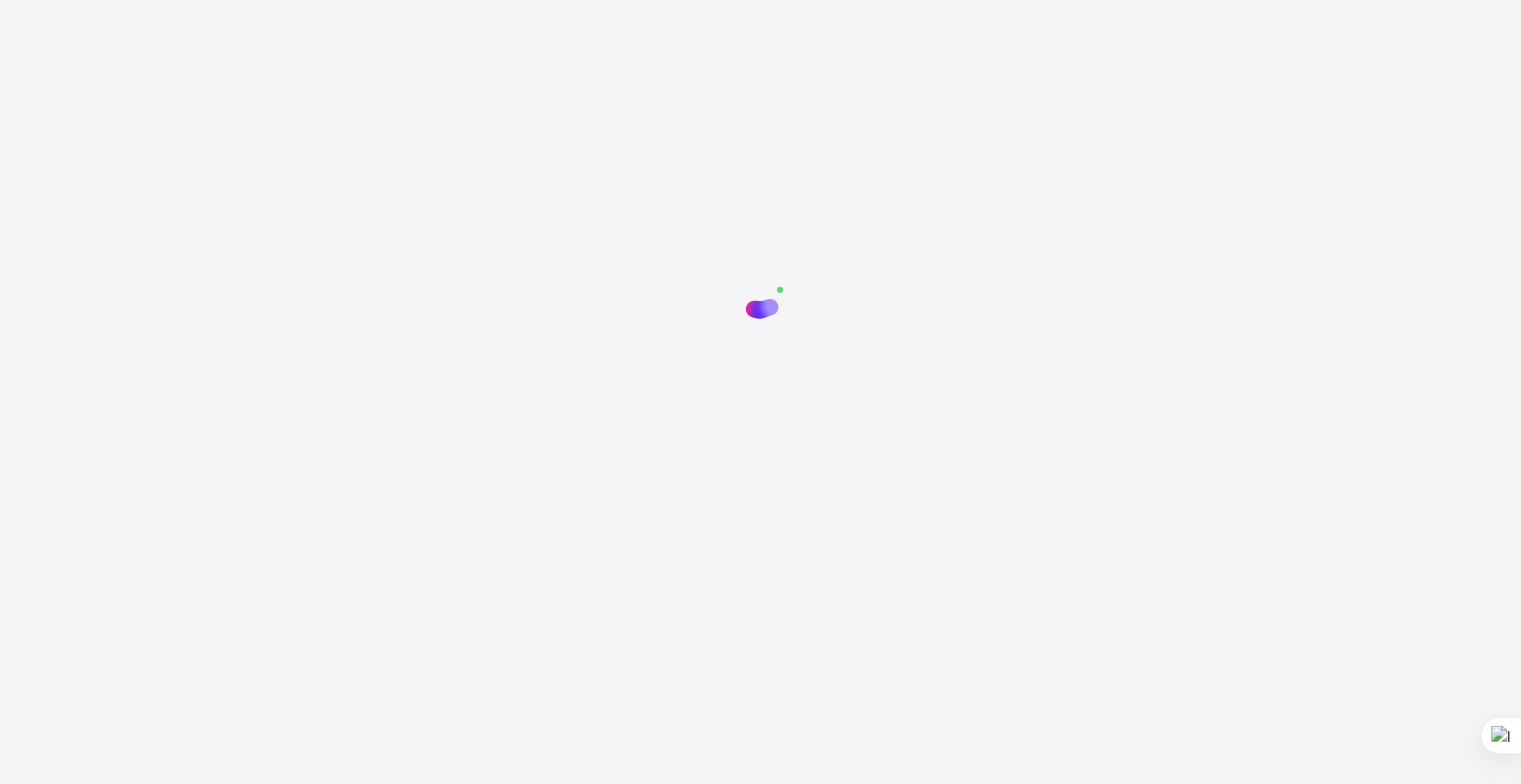 click at bounding box center [760, 291] 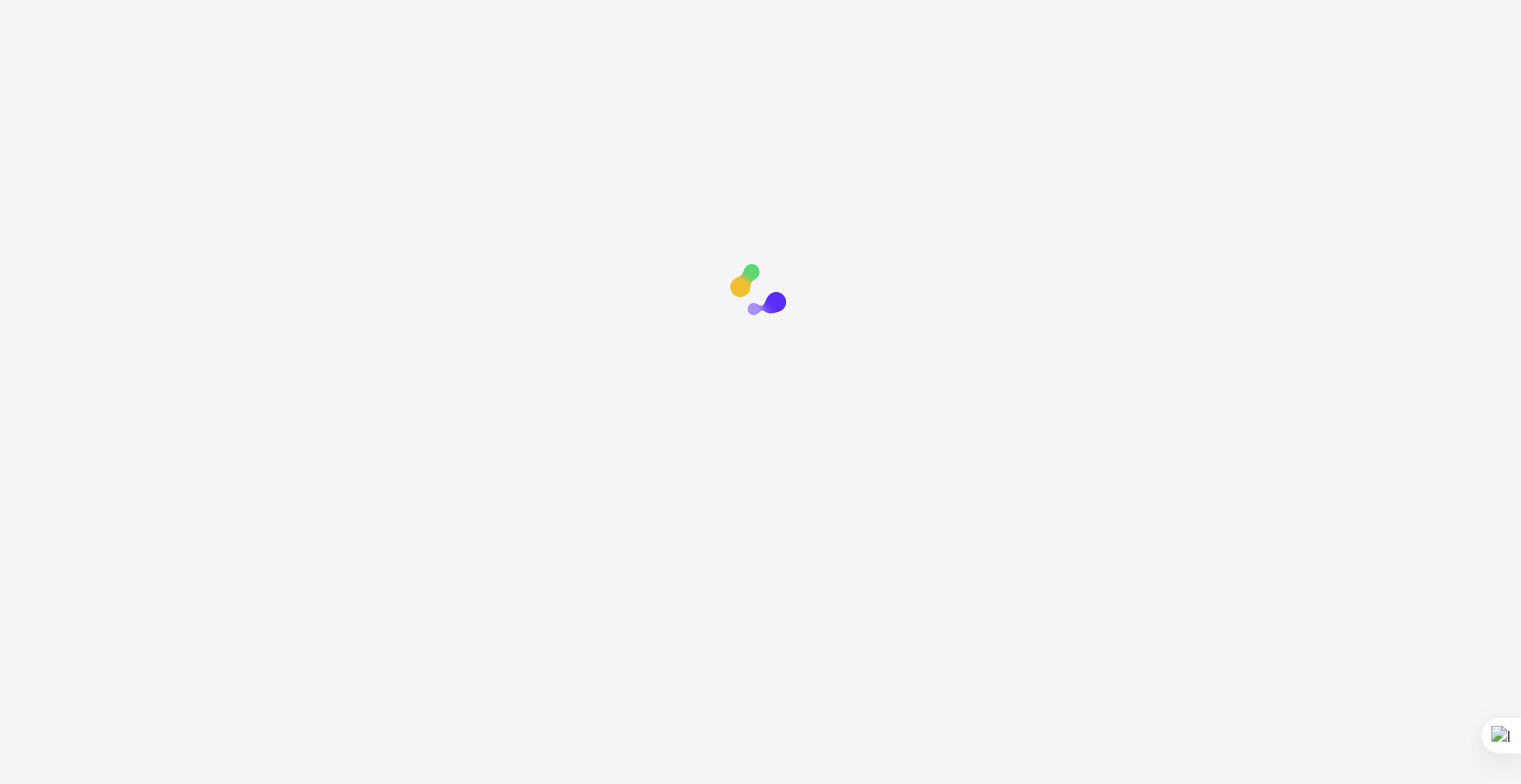 click at bounding box center [760, 291] 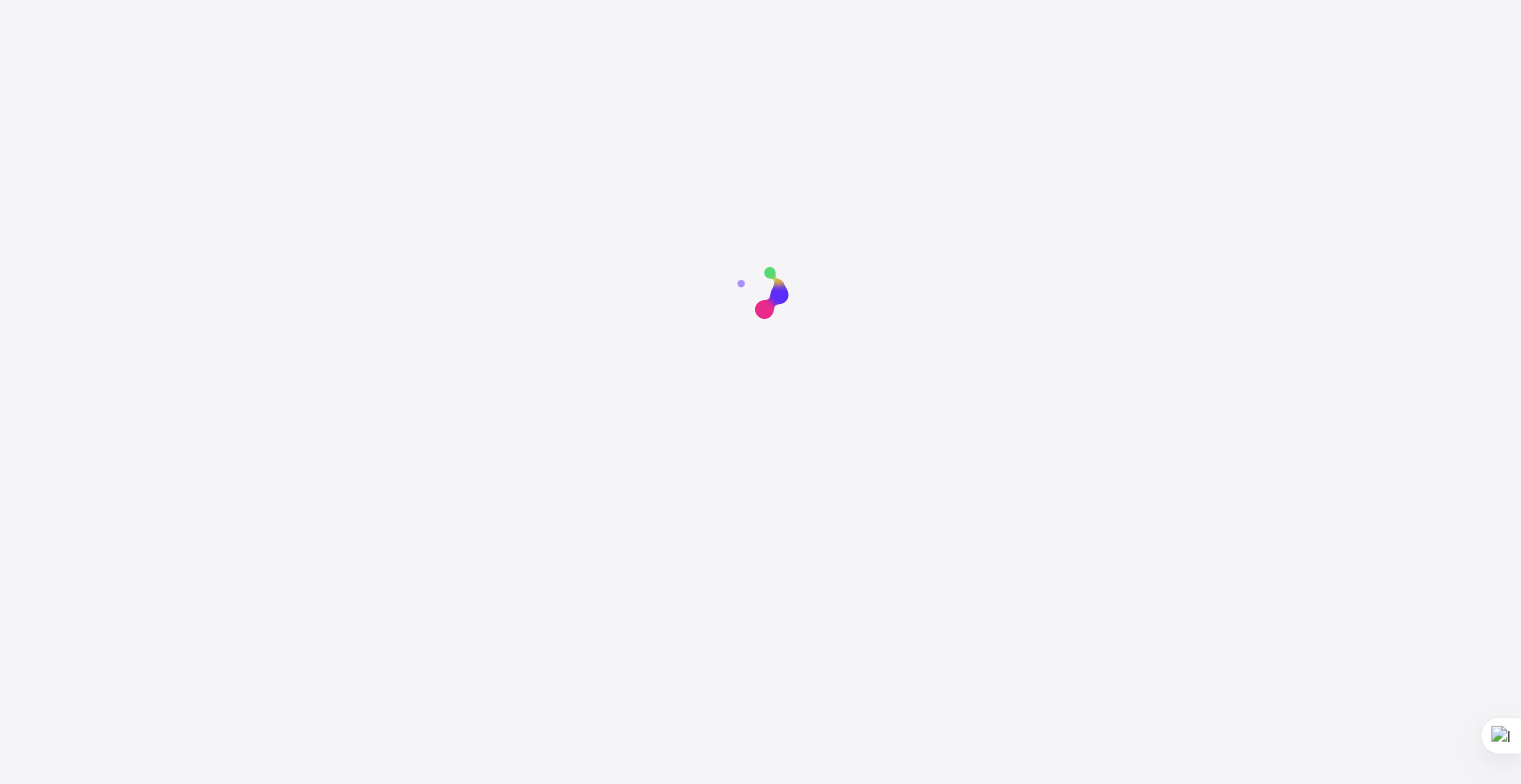 click at bounding box center [760, 291] 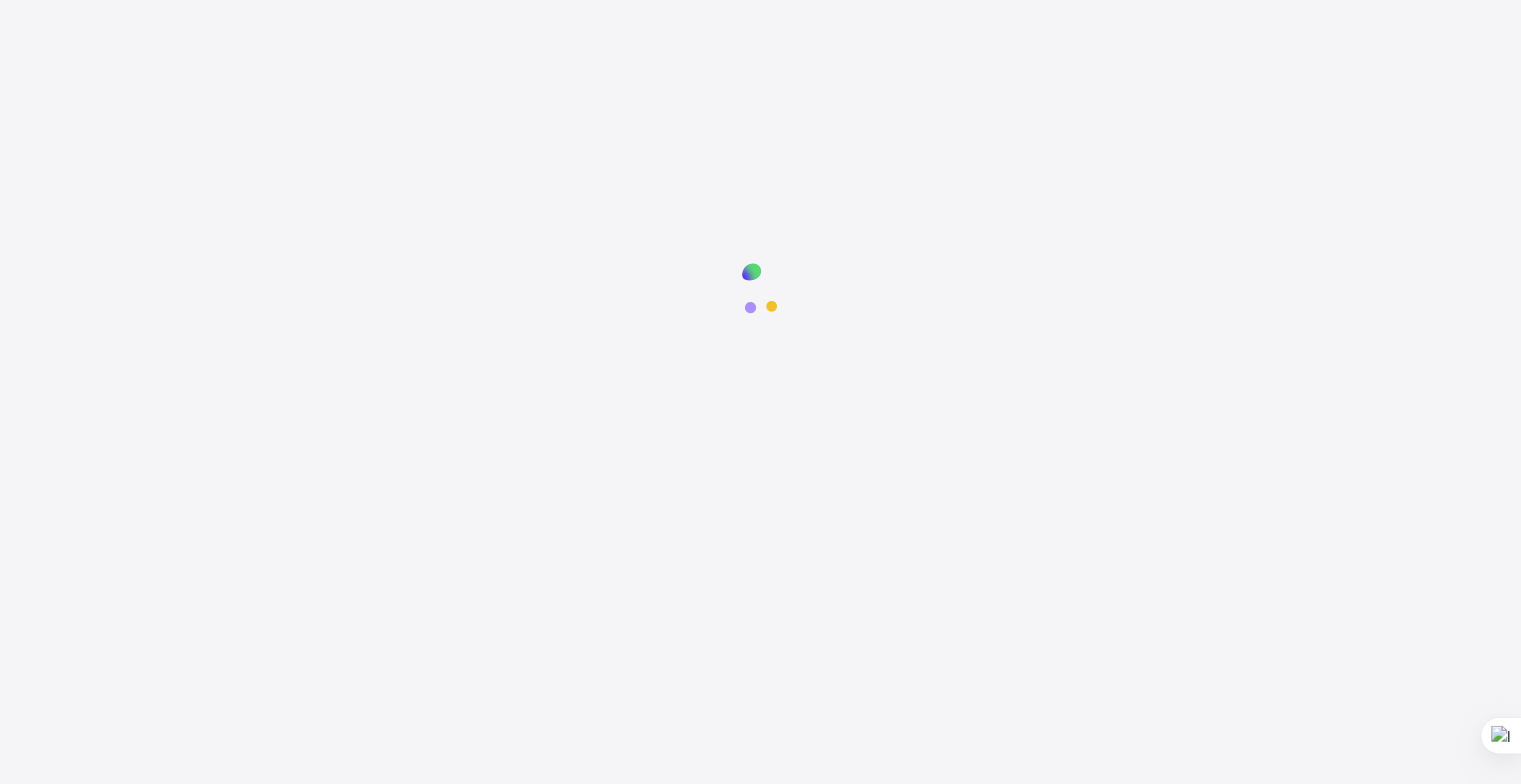 click at bounding box center (760, 291) 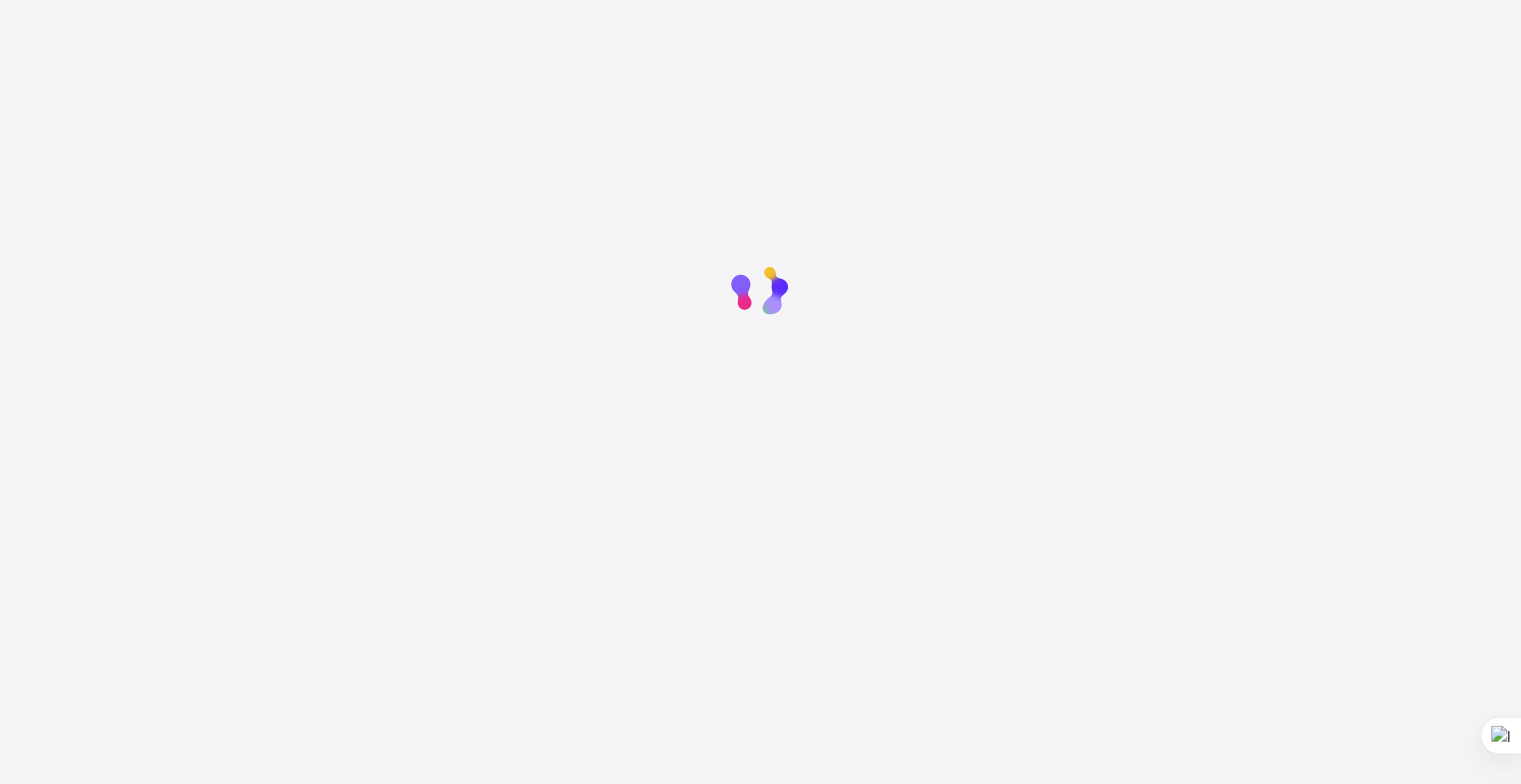 click at bounding box center [760, 291] 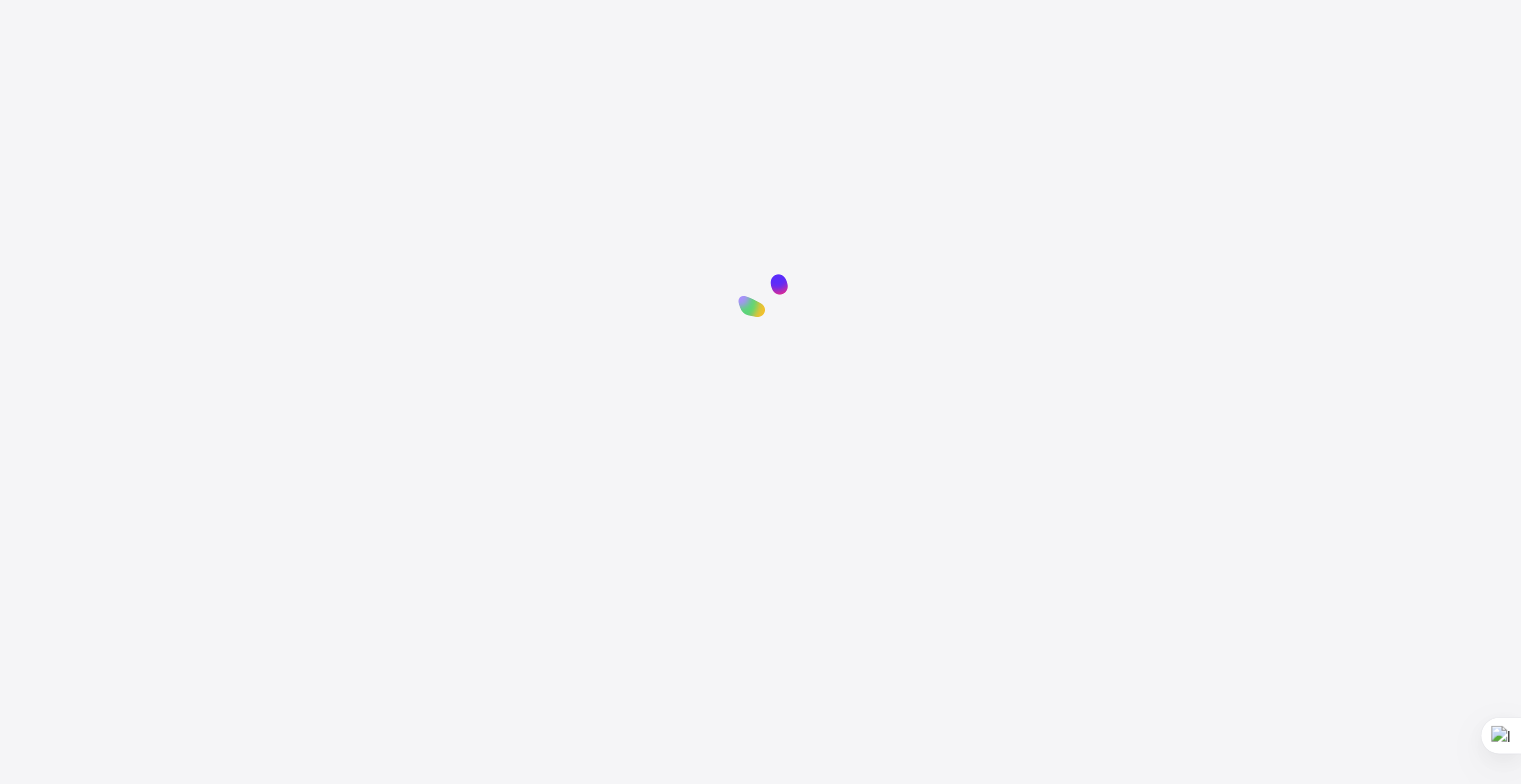 click at bounding box center [760, 291] 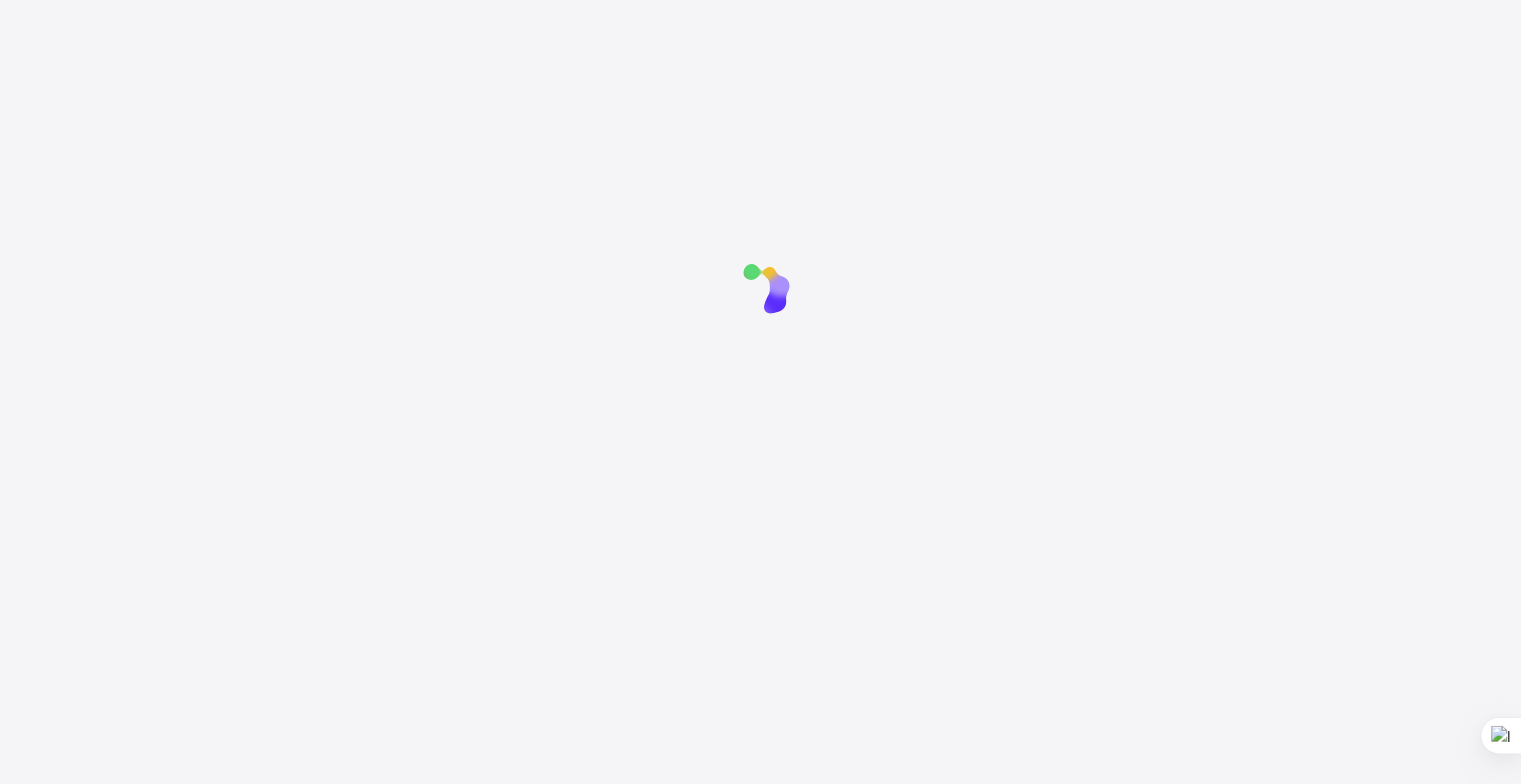click at bounding box center [760, 291] 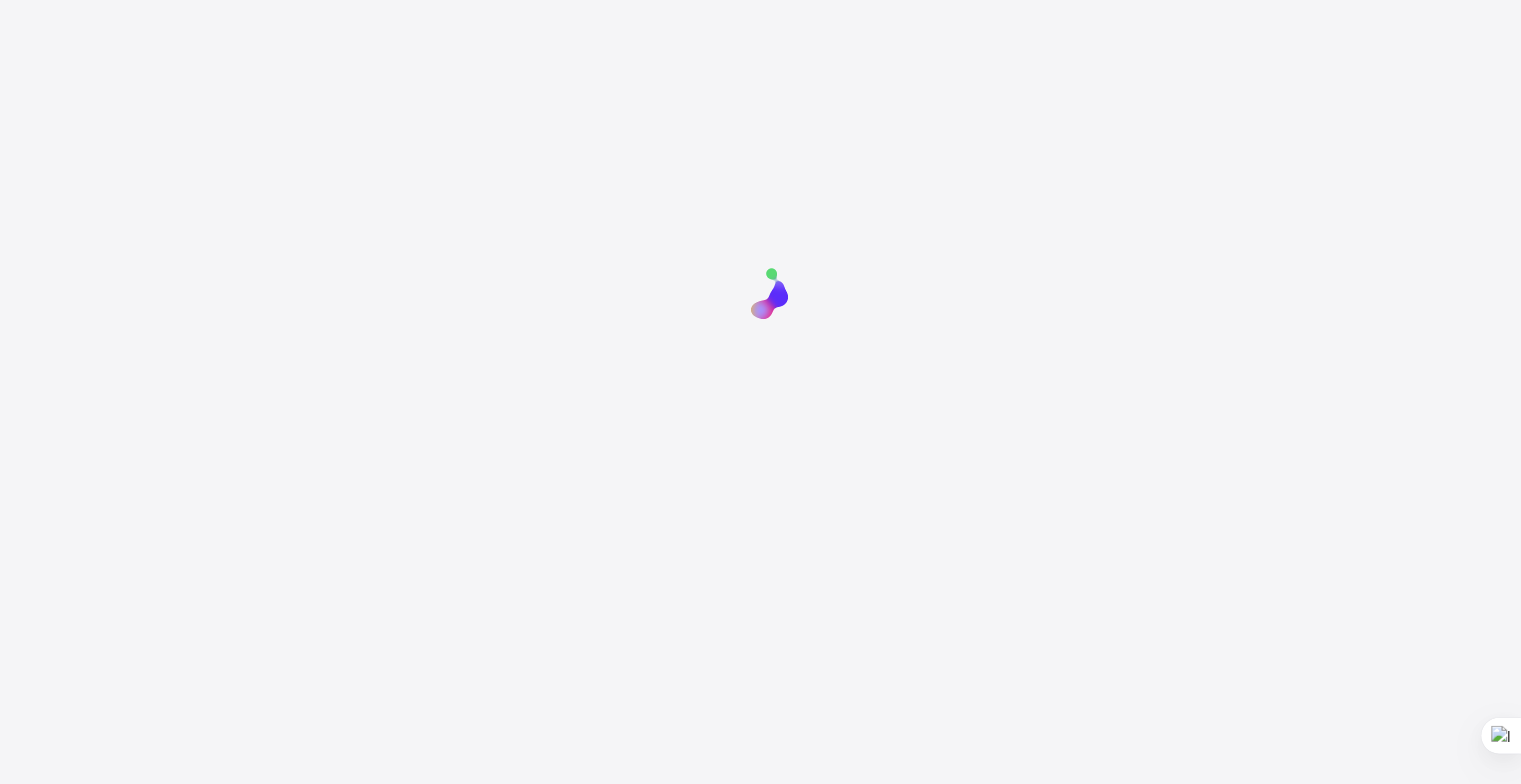 click at bounding box center [760, 291] 